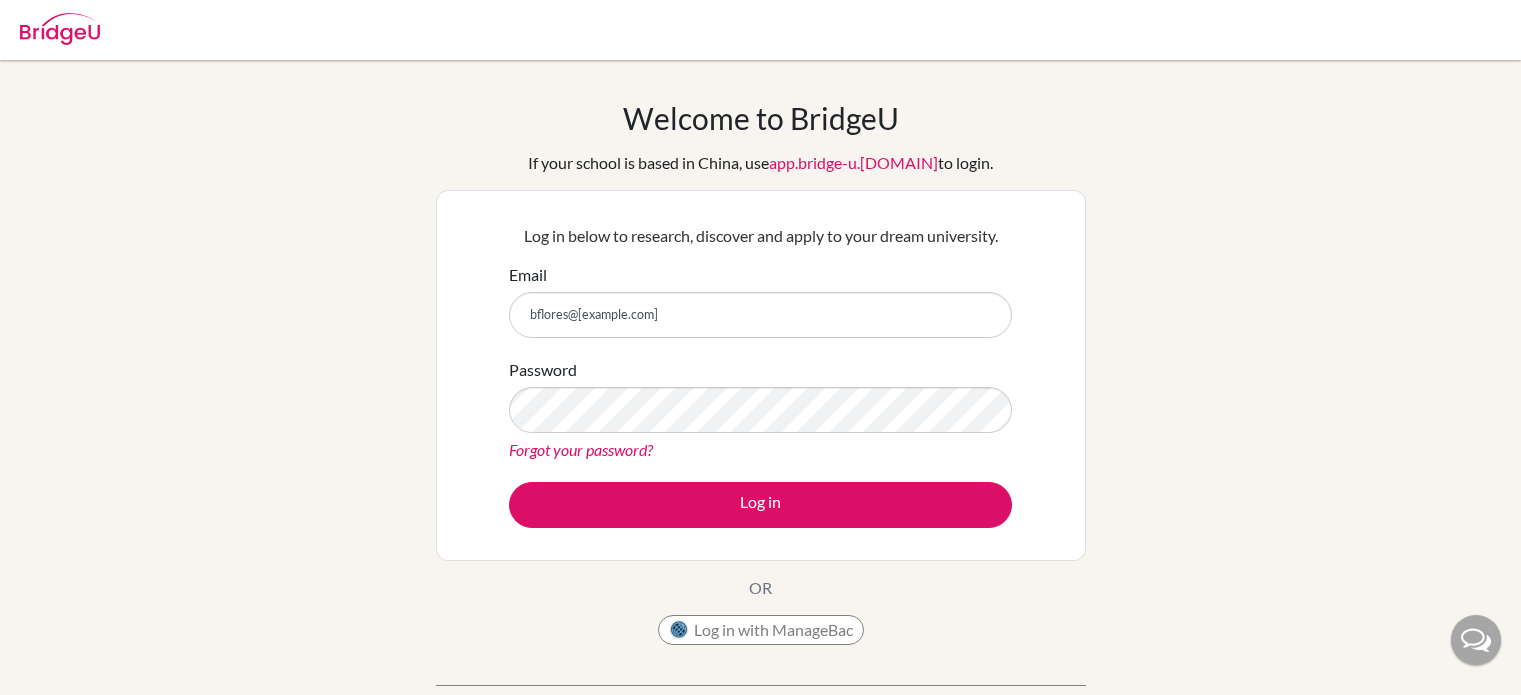 scroll, scrollTop: 0, scrollLeft: 0, axis: both 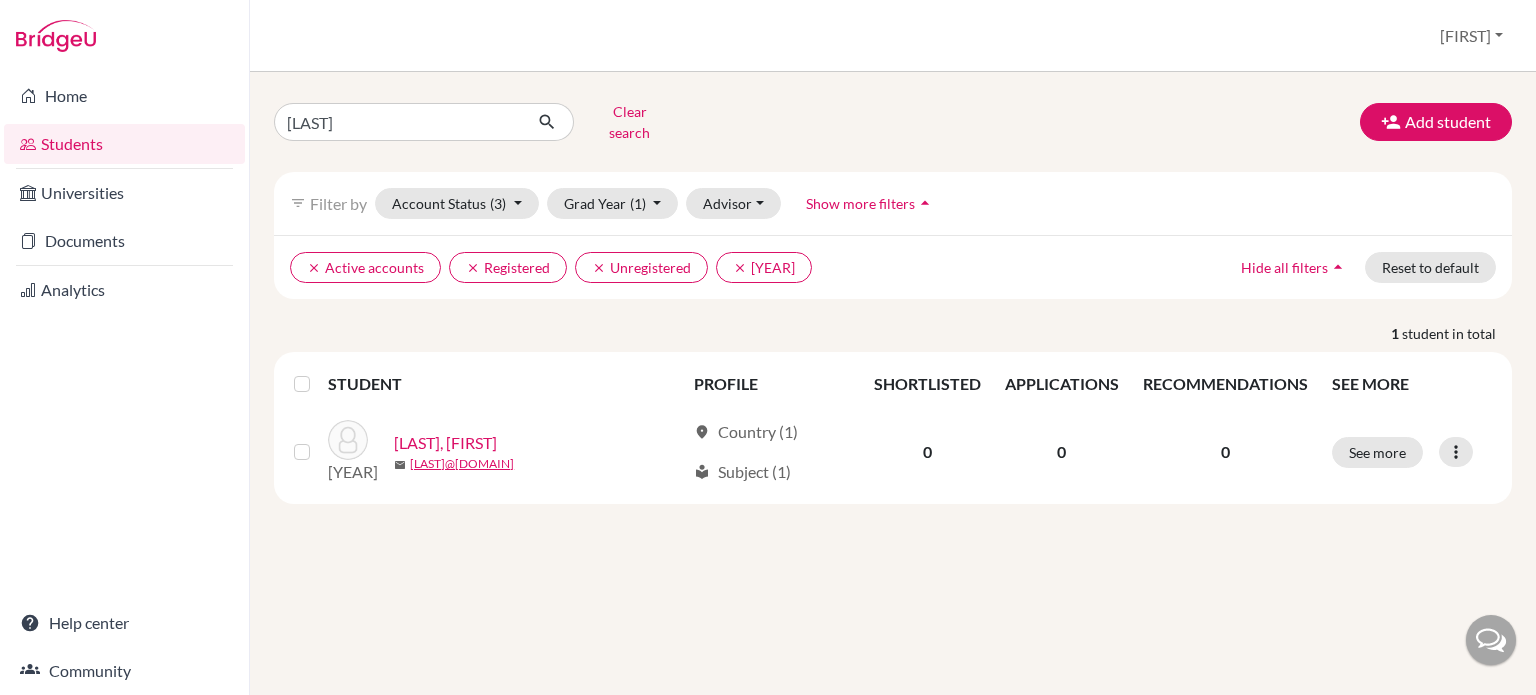 click on "Home
Students
Universities
Documents
Analytics
Help center
Community" at bounding box center [124, 383] 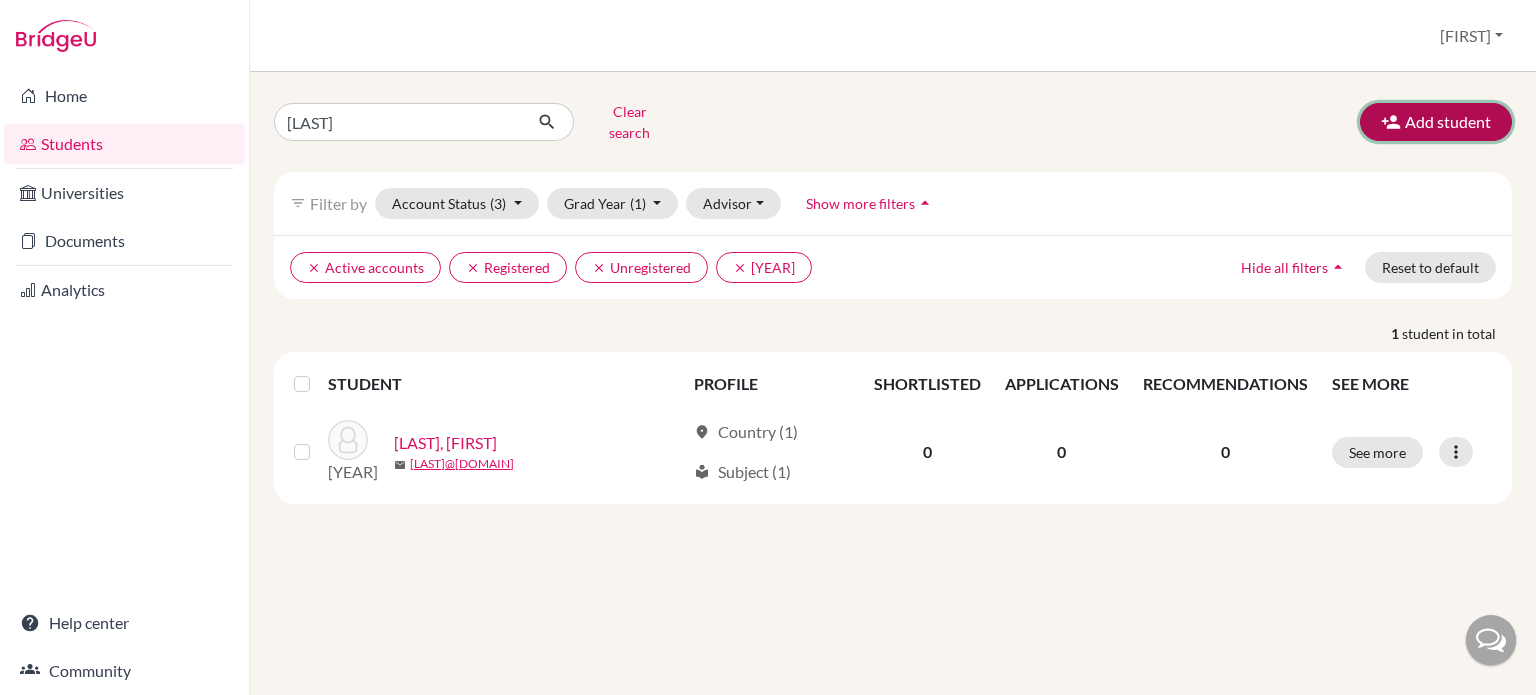 click at bounding box center [1391, 122] 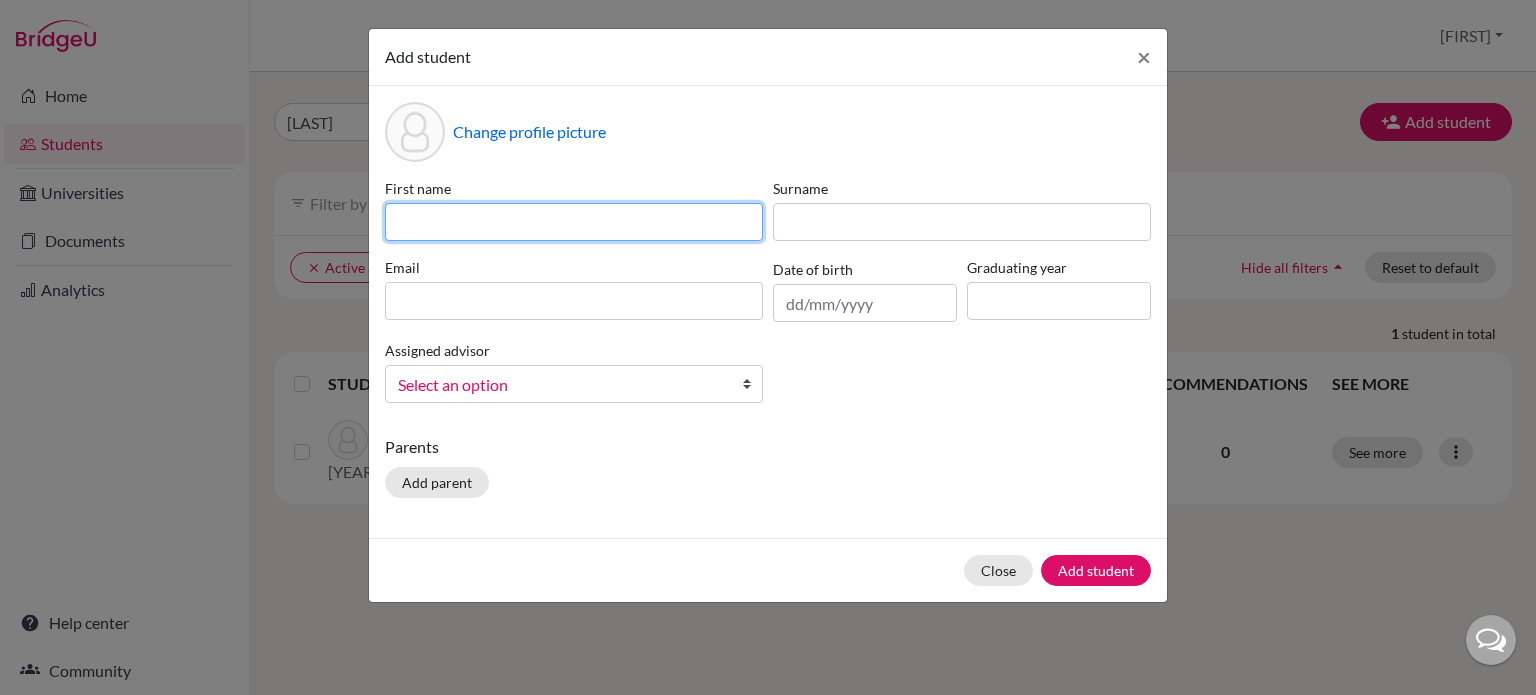 click at bounding box center (574, 222) 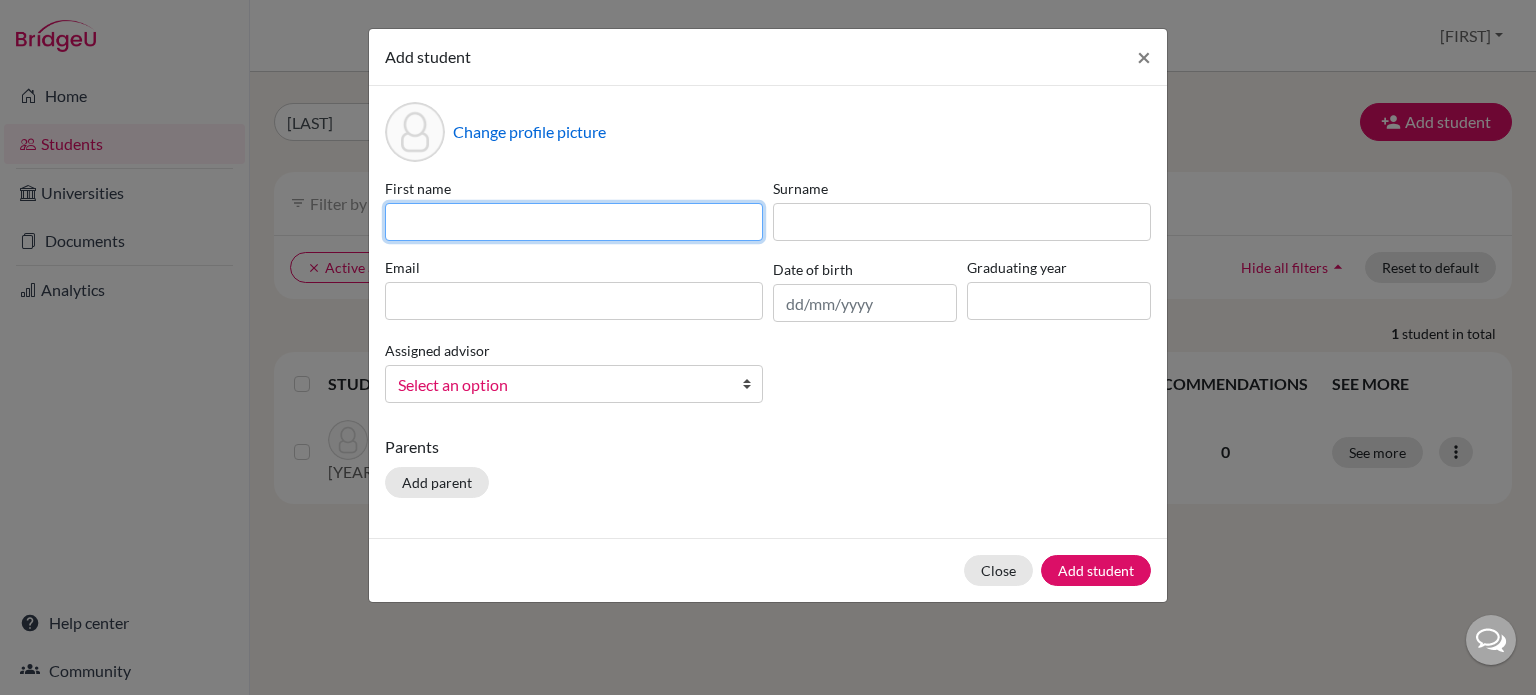 click at bounding box center (574, 222) 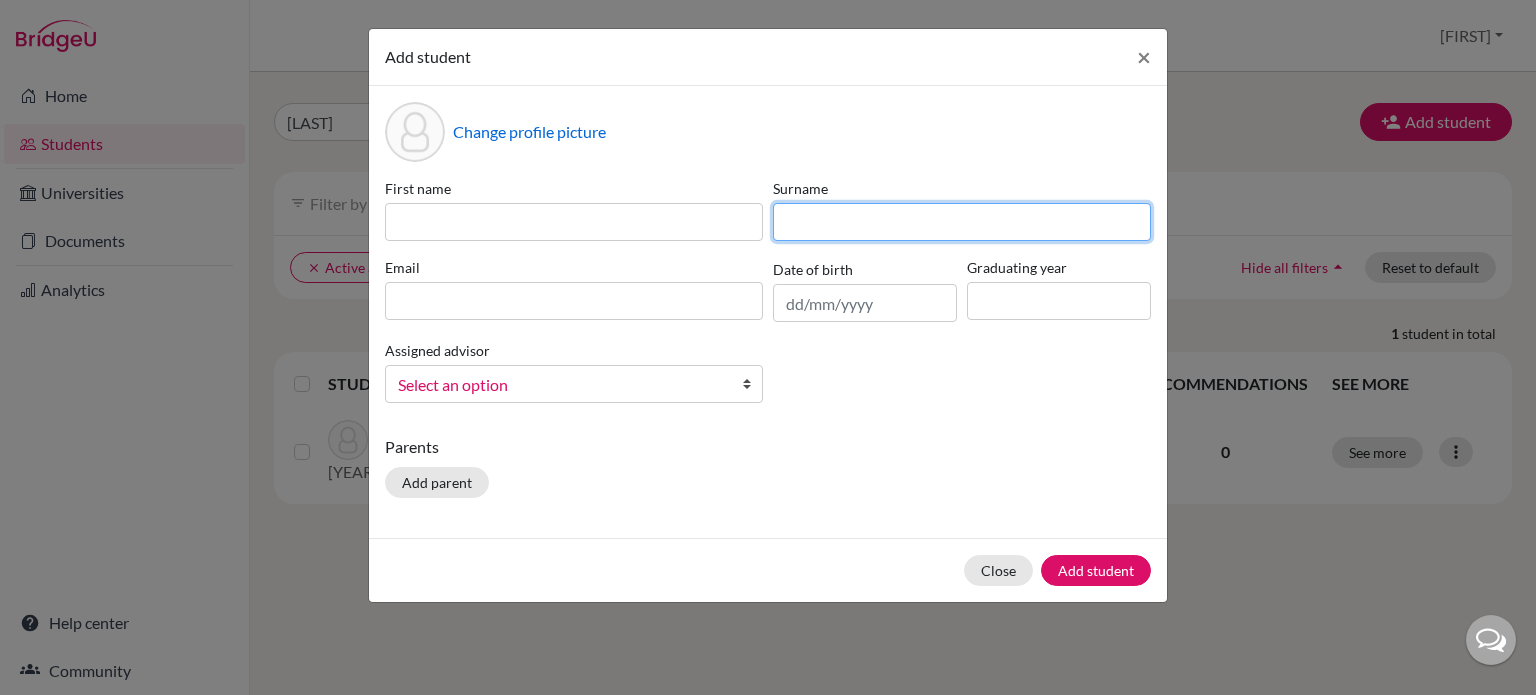 click at bounding box center (962, 222) 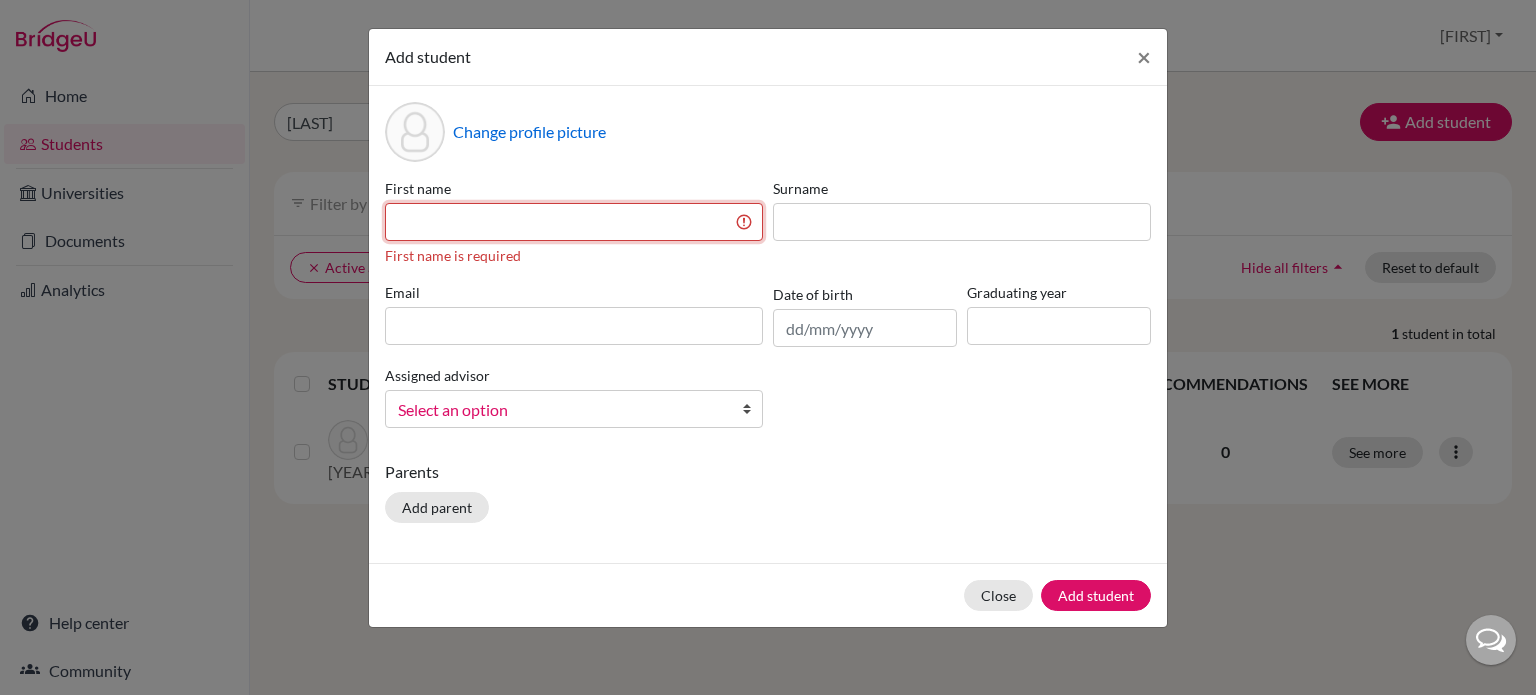 click at bounding box center [574, 222] 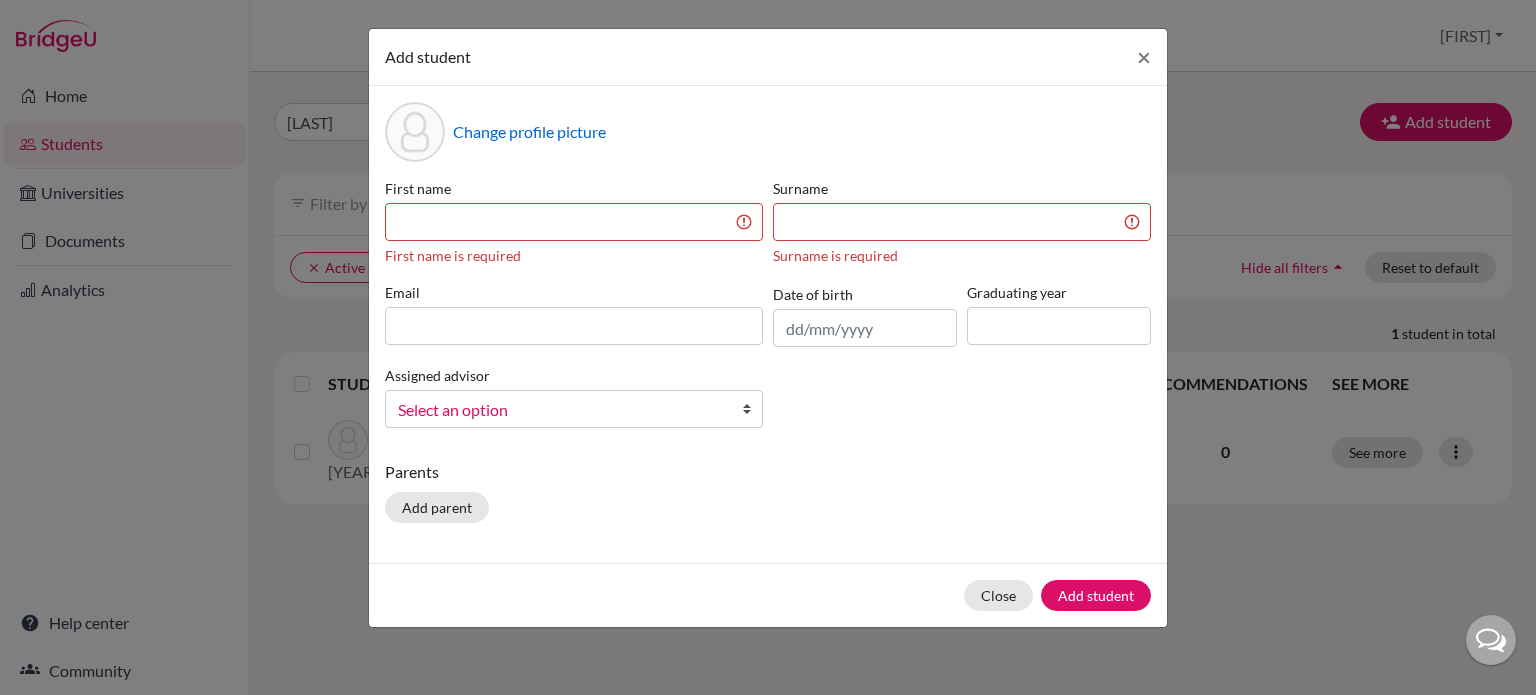 drag, startPoint x: 704, startPoint y: 154, endPoint x: 617, endPoint y: 226, distance: 112.929184 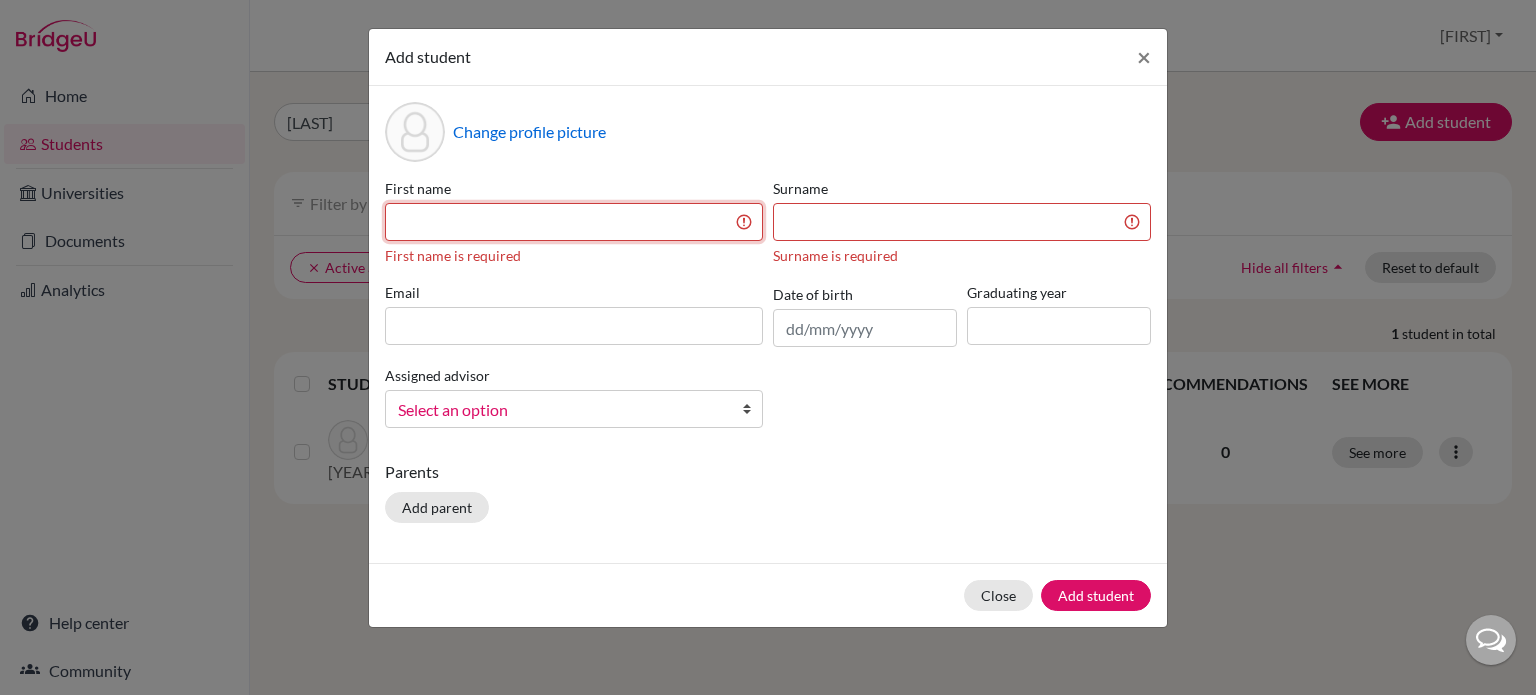 click at bounding box center (574, 222) 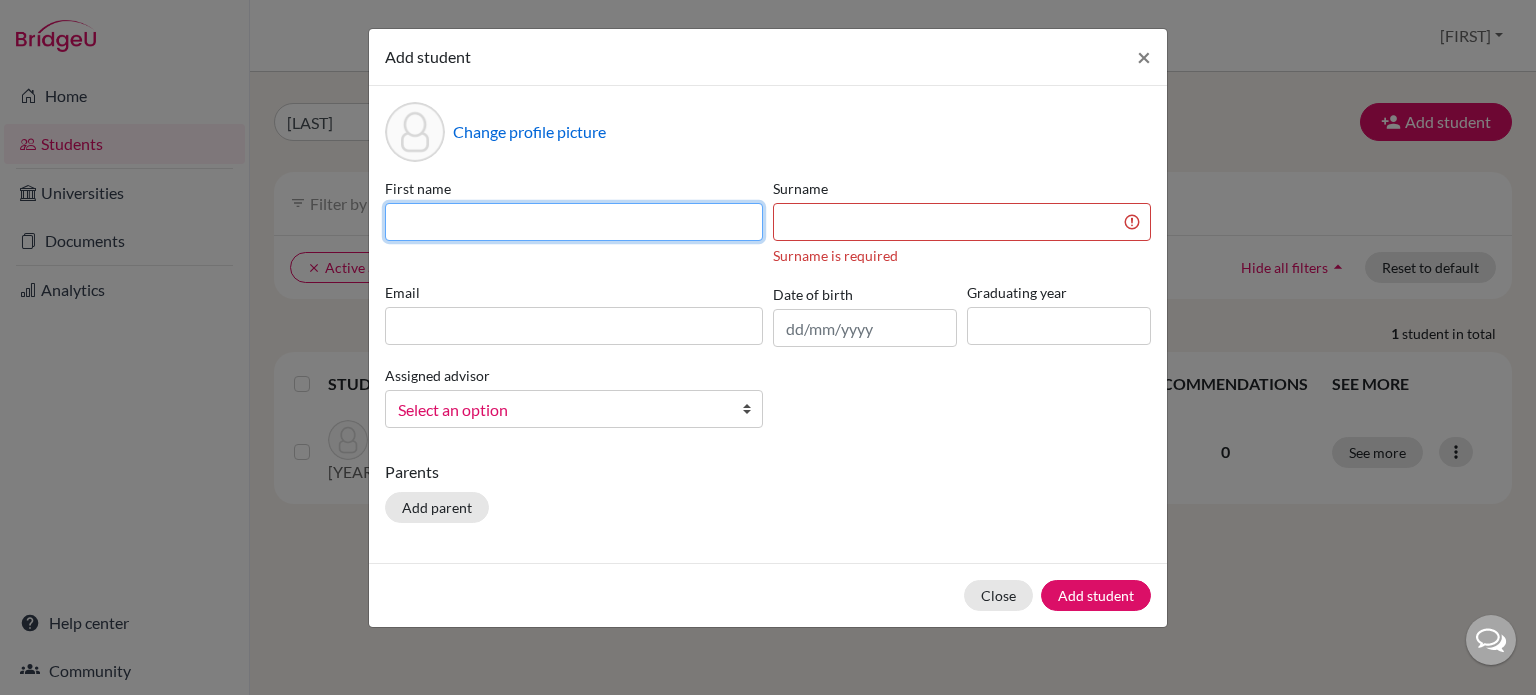 type on "B" 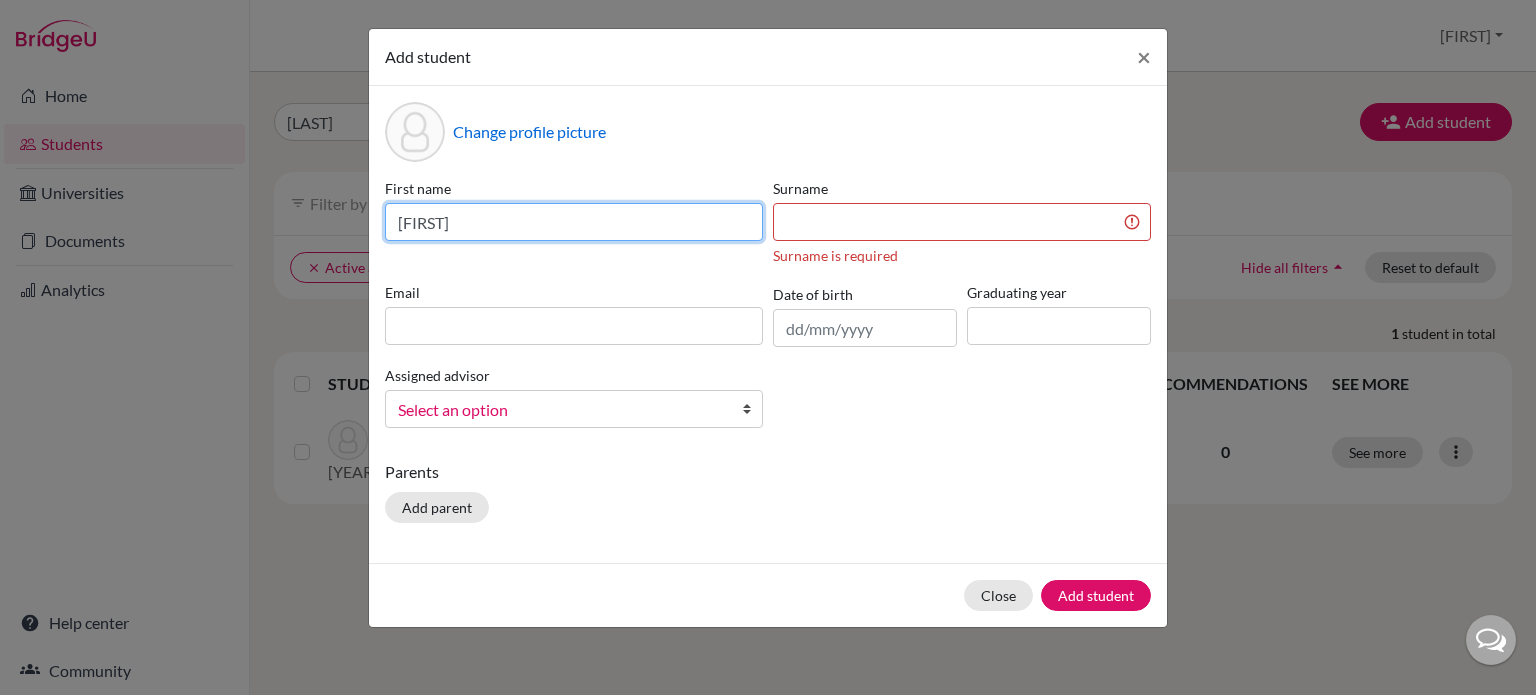 type on "Felipe" 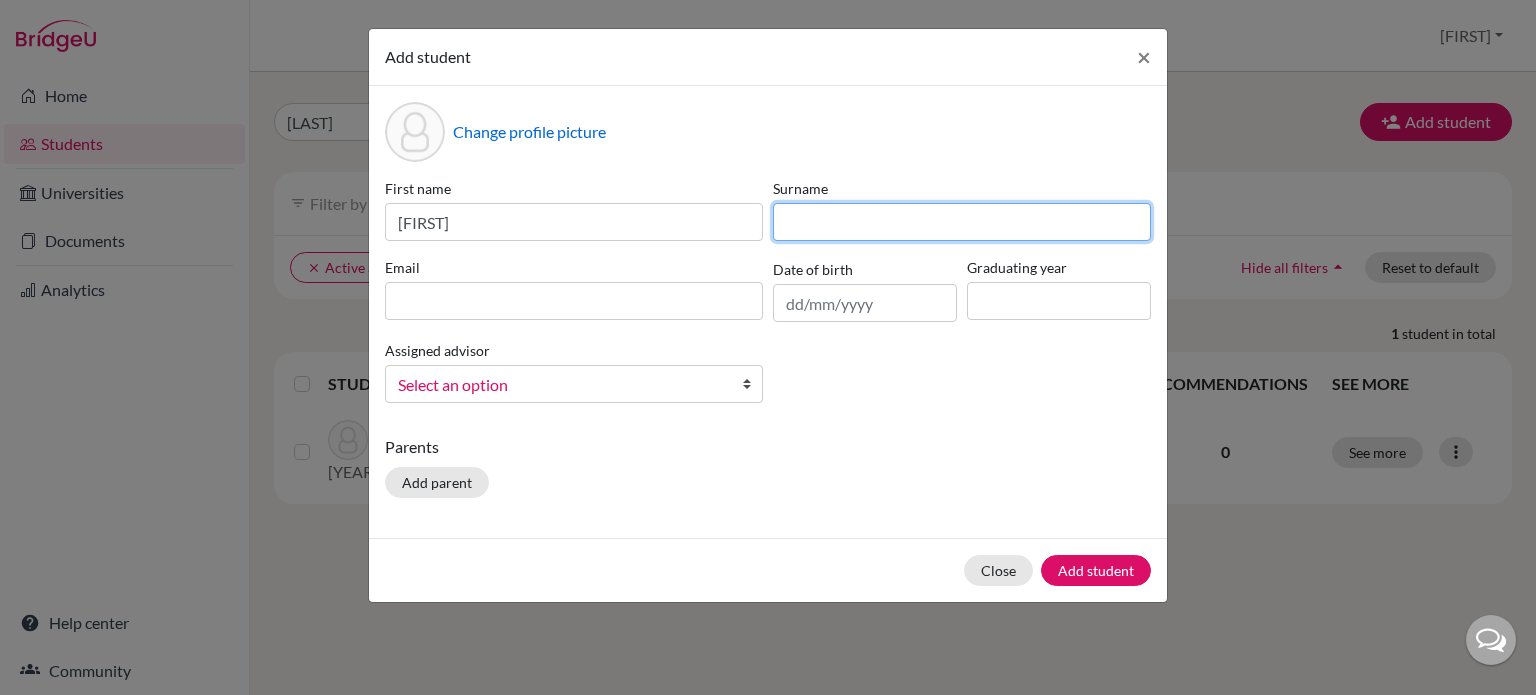 click at bounding box center (962, 222) 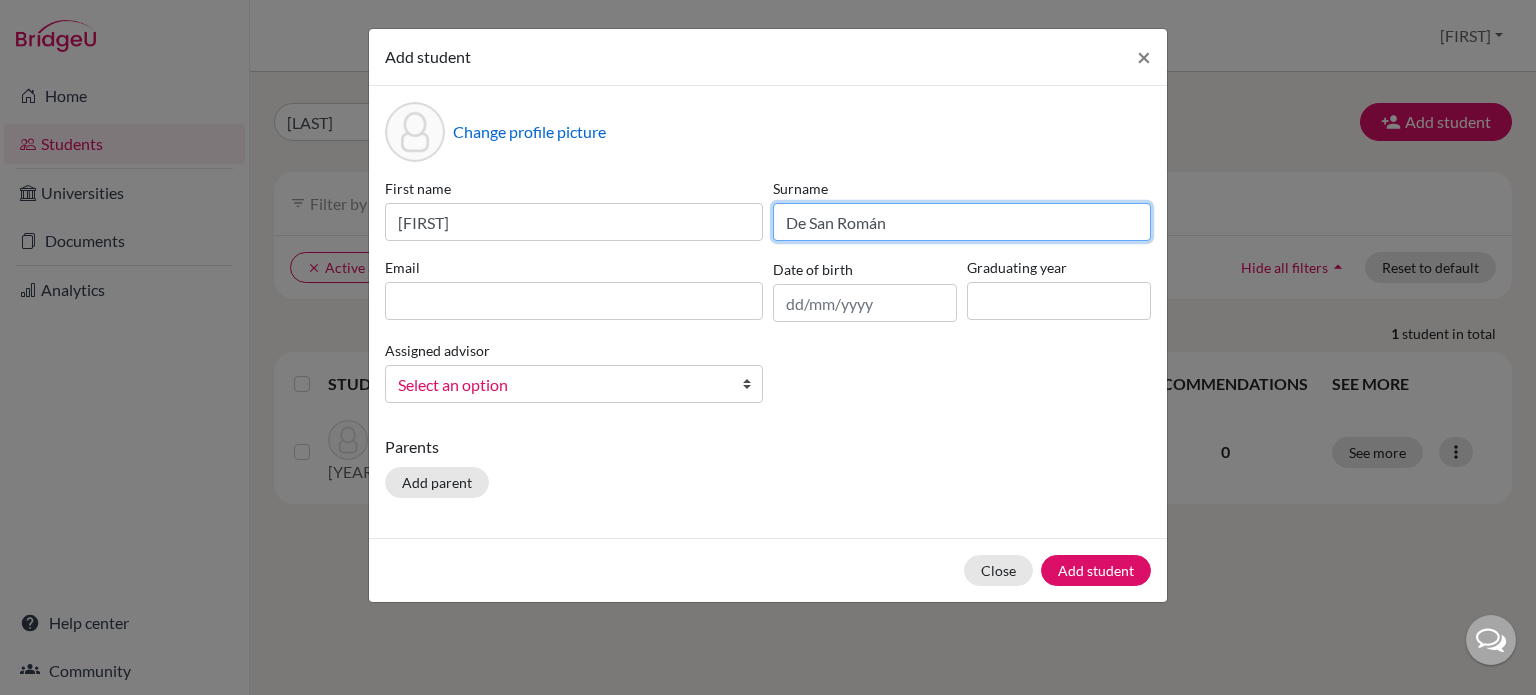 type on "De San Román" 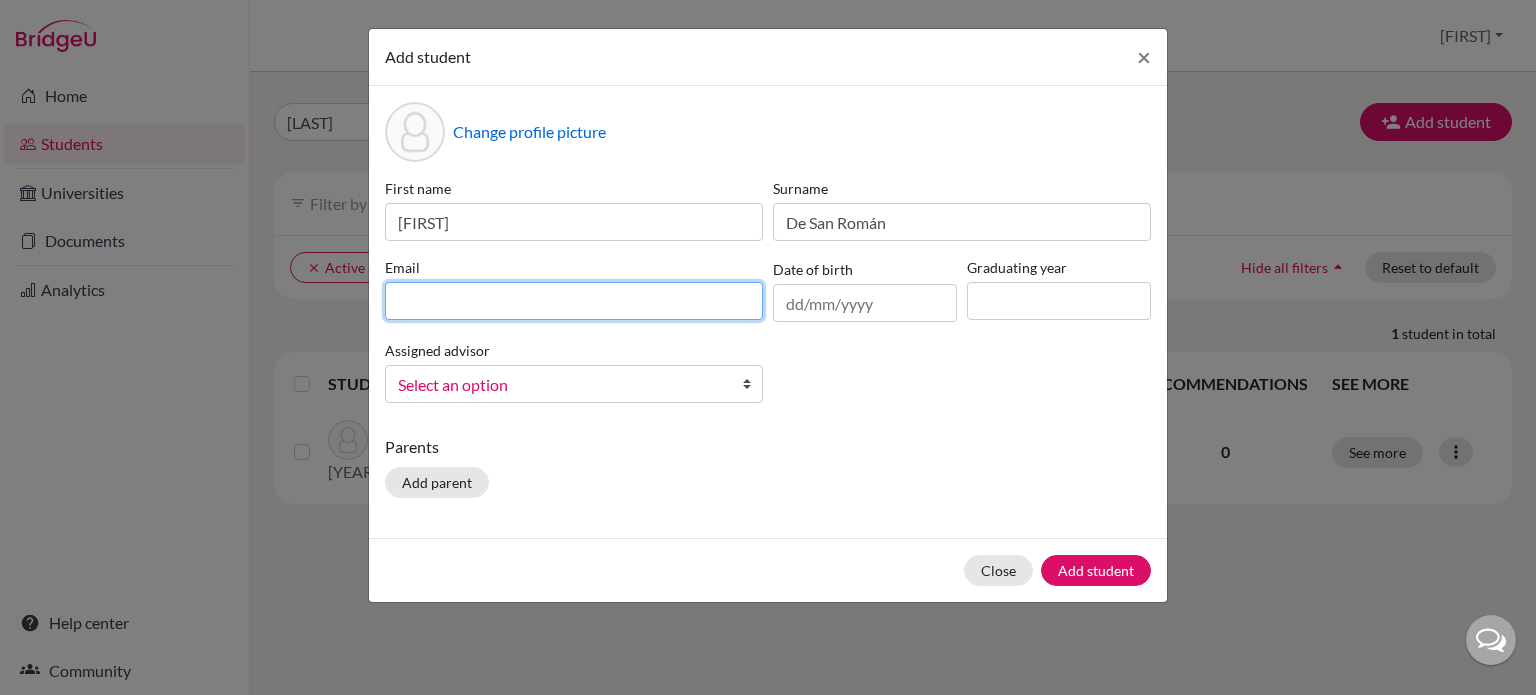 click at bounding box center (574, 301) 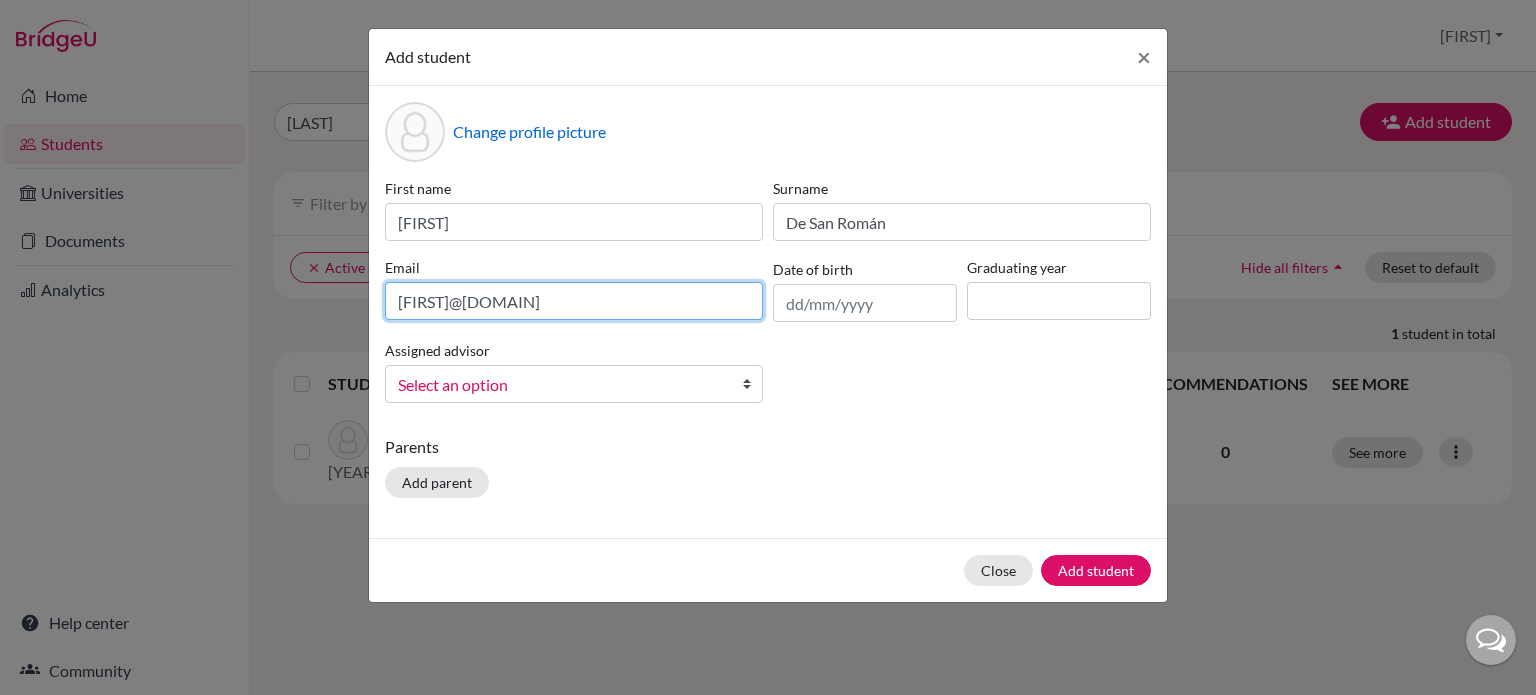 type on "[EMAIL]" 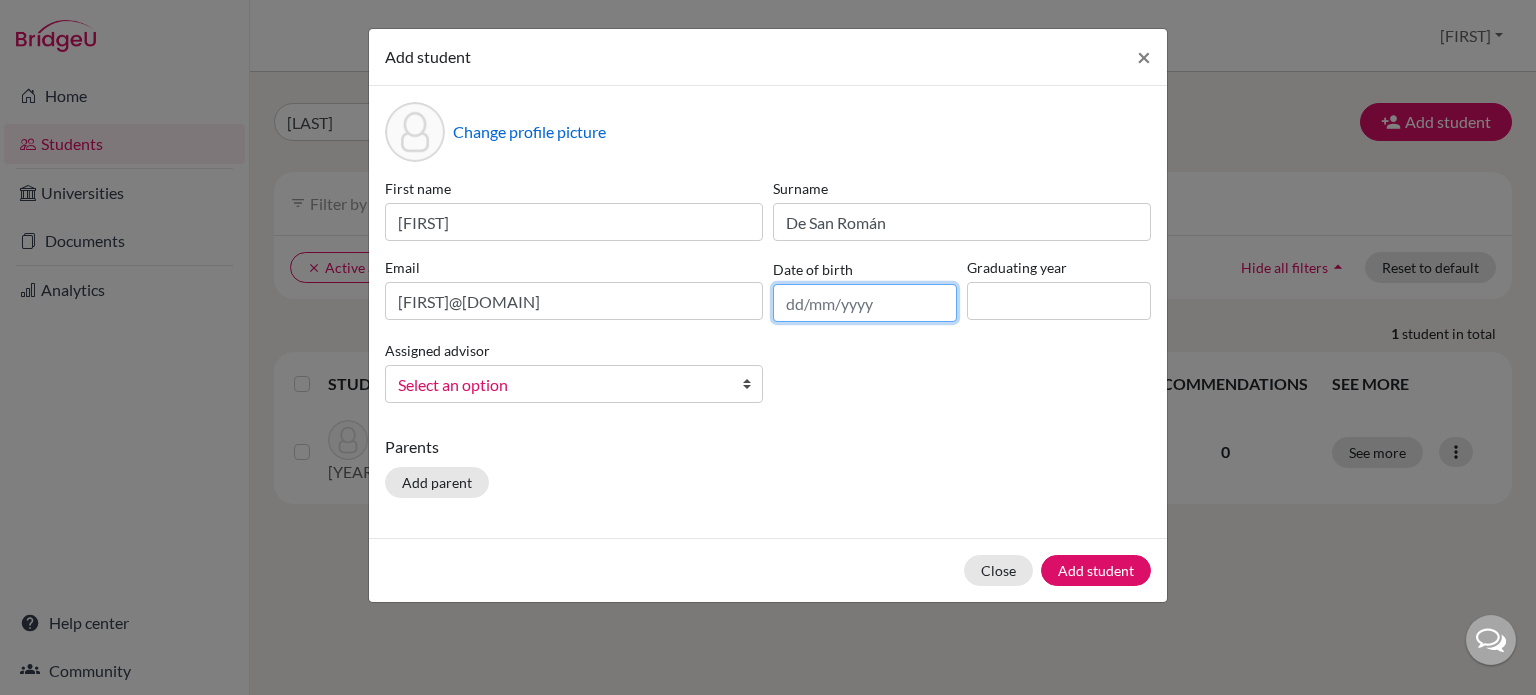 click at bounding box center (865, 303) 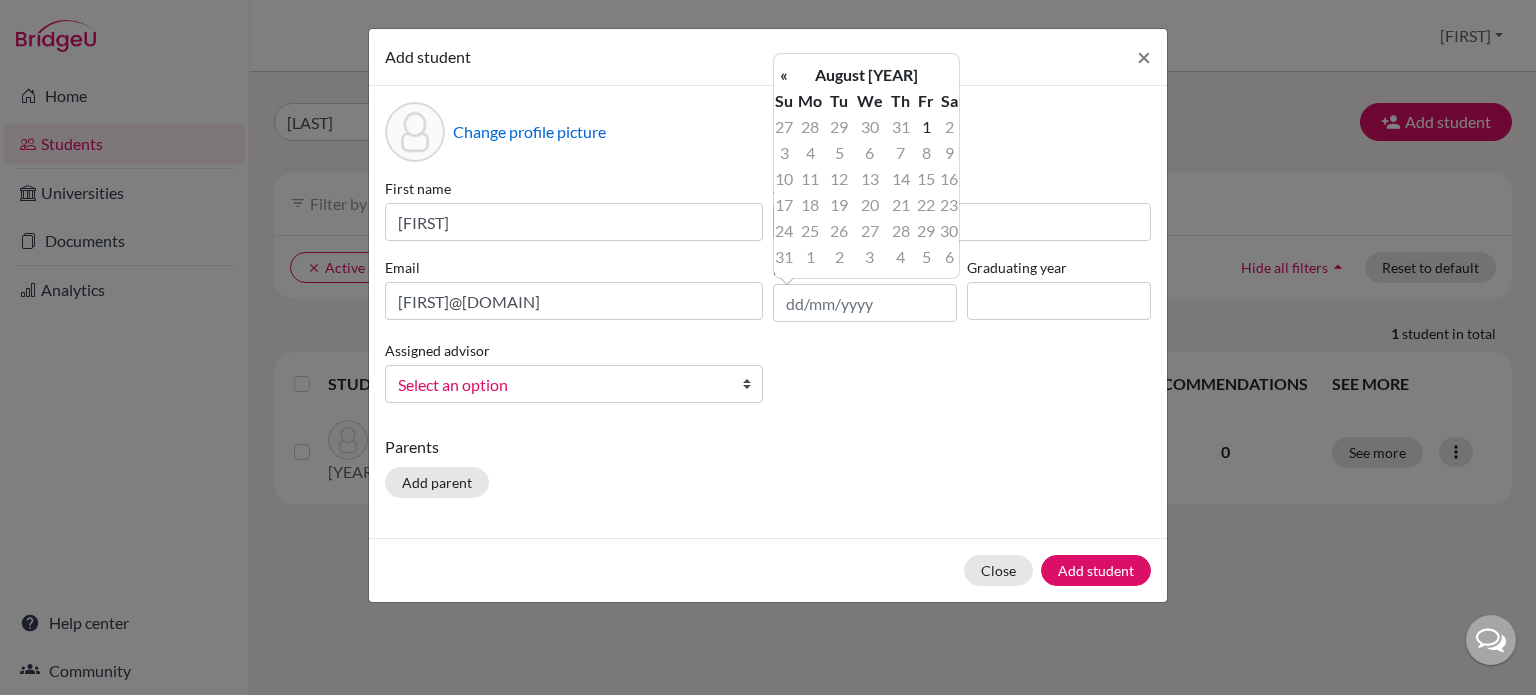 click on "12" at bounding box center [839, 179] 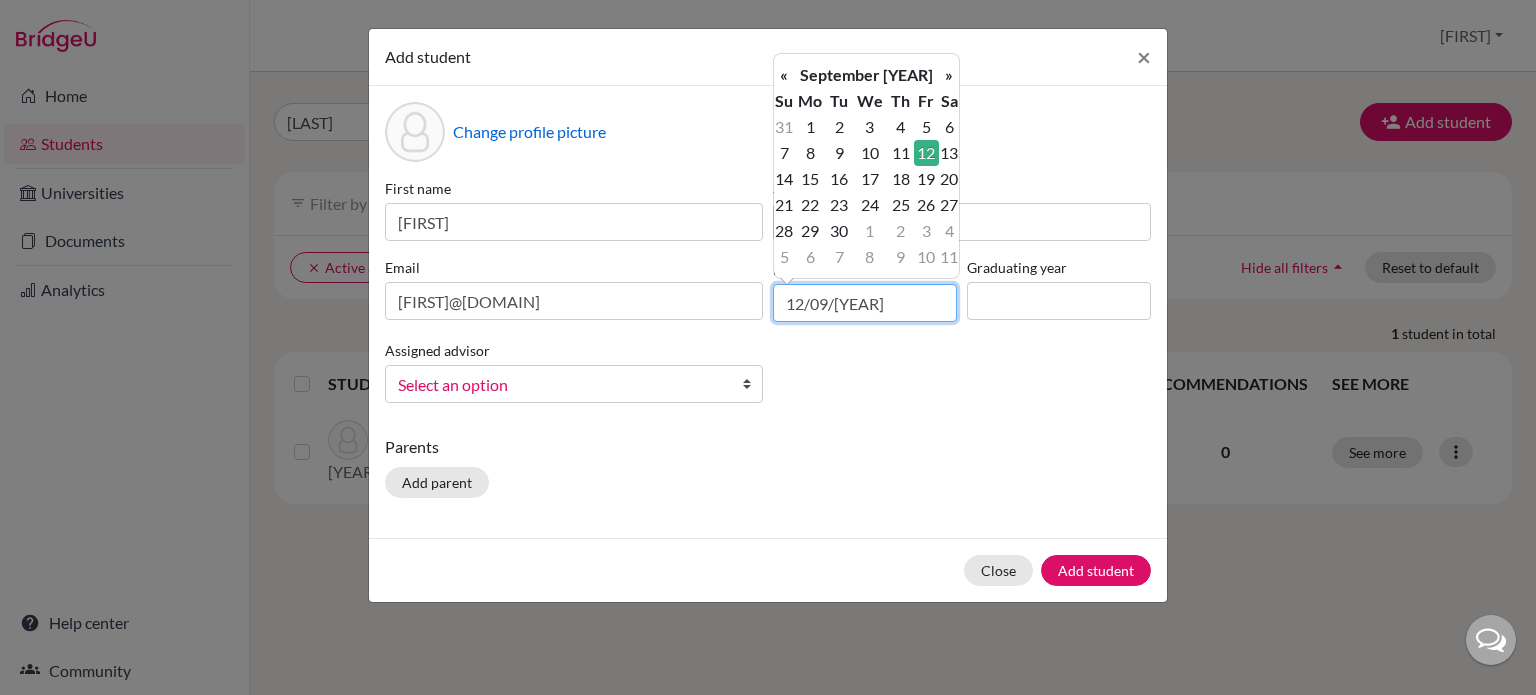 type on "12/09/2008" 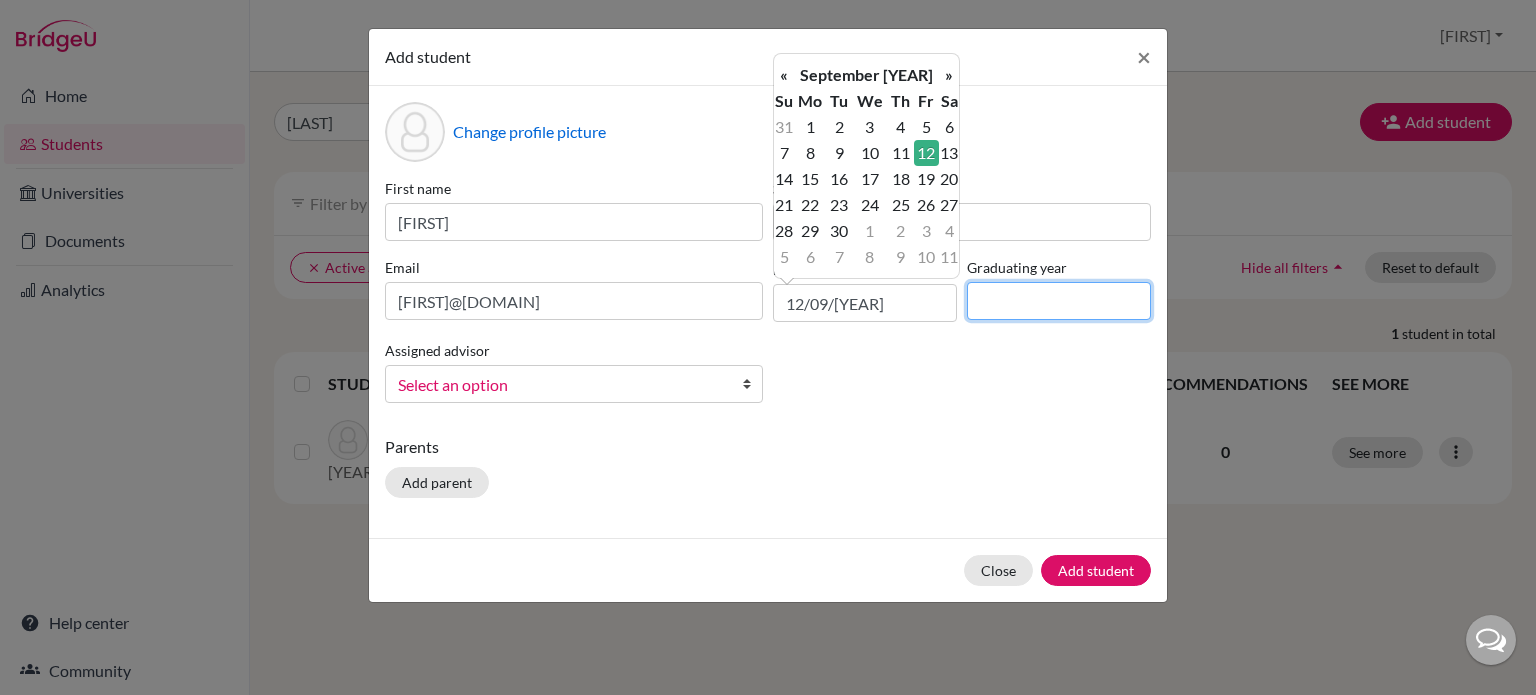 click at bounding box center (1059, 301) 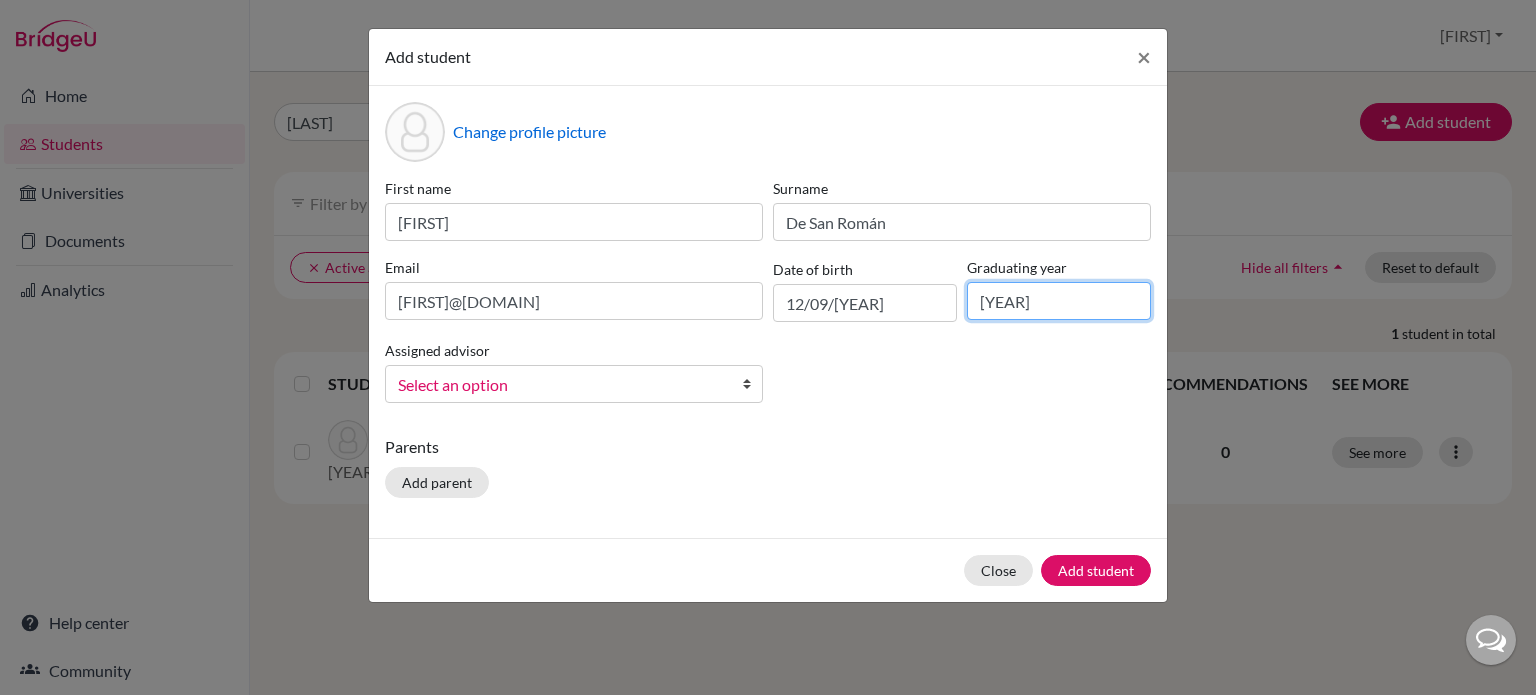 type on "2026" 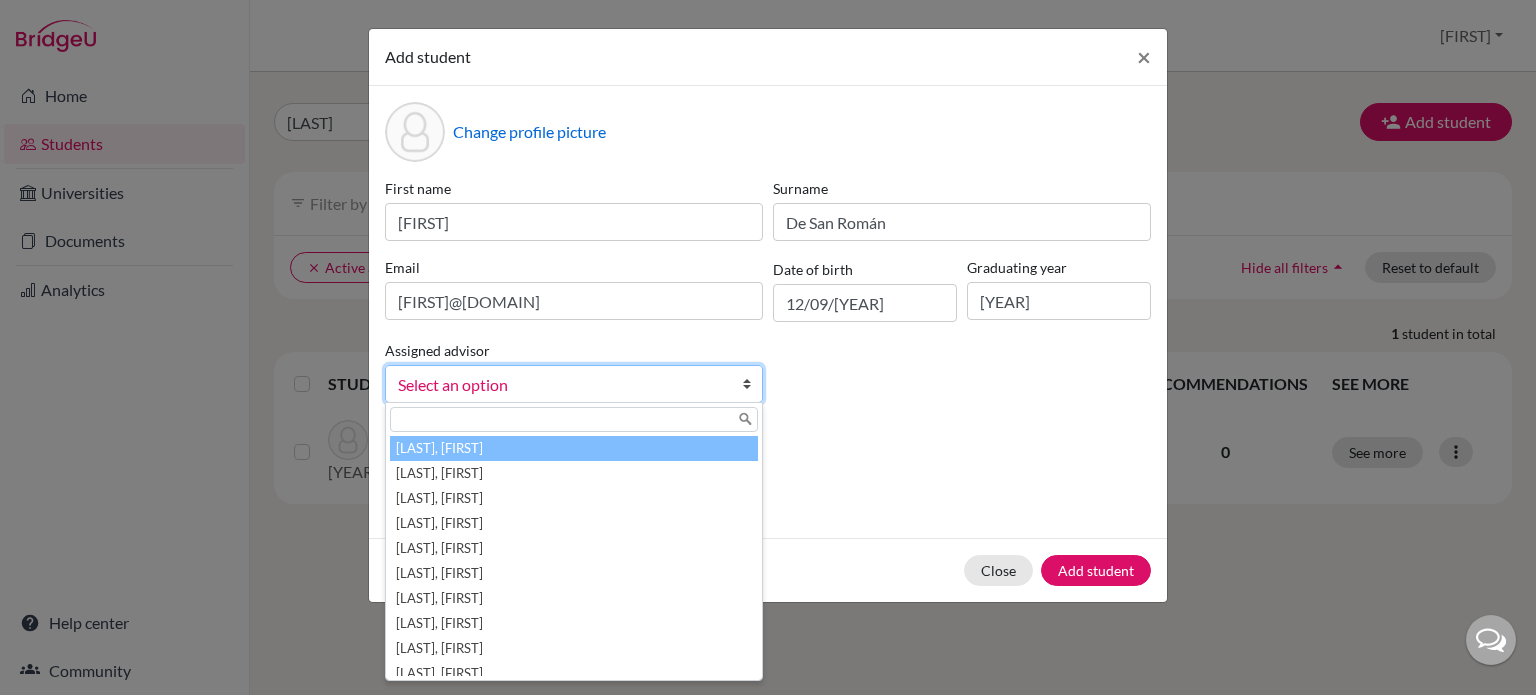 click on "Select an option" at bounding box center [561, 385] 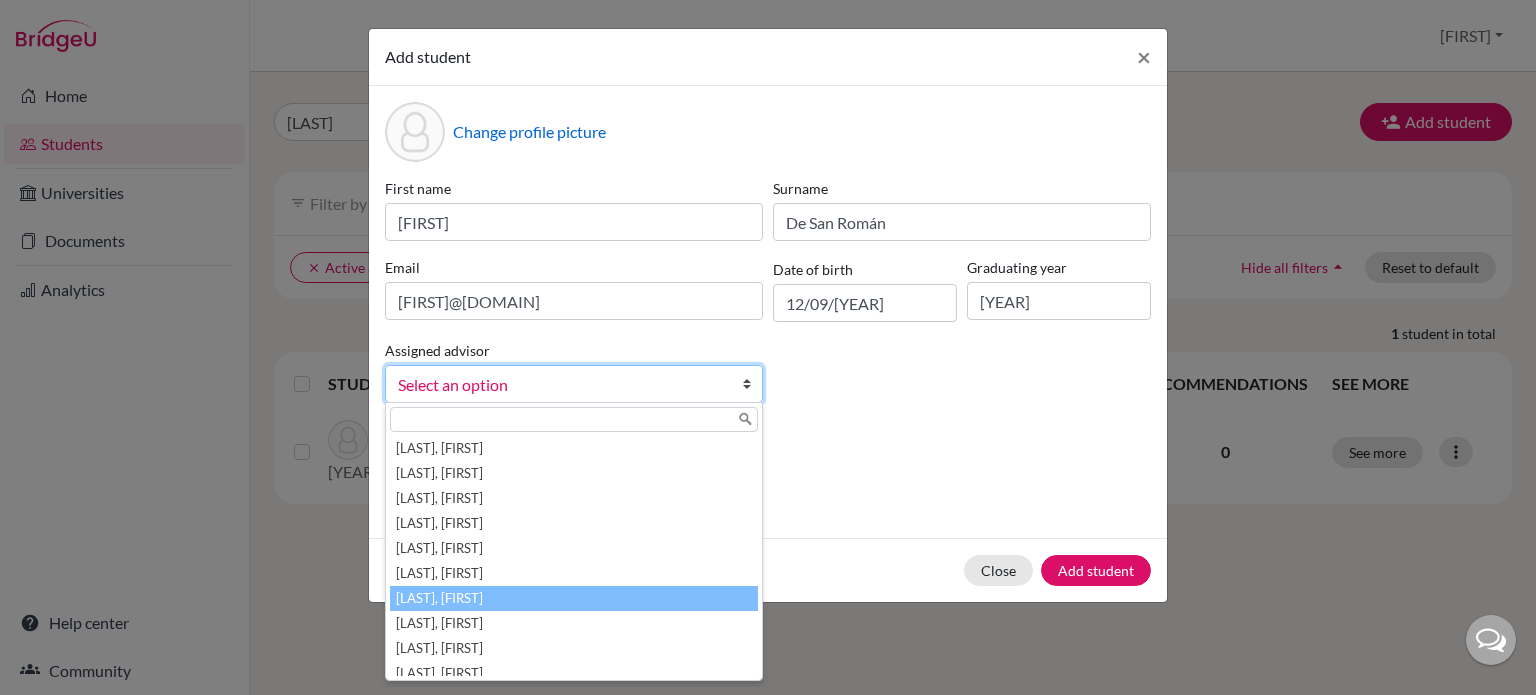 click on "Flores, Bryan" at bounding box center [574, 598] 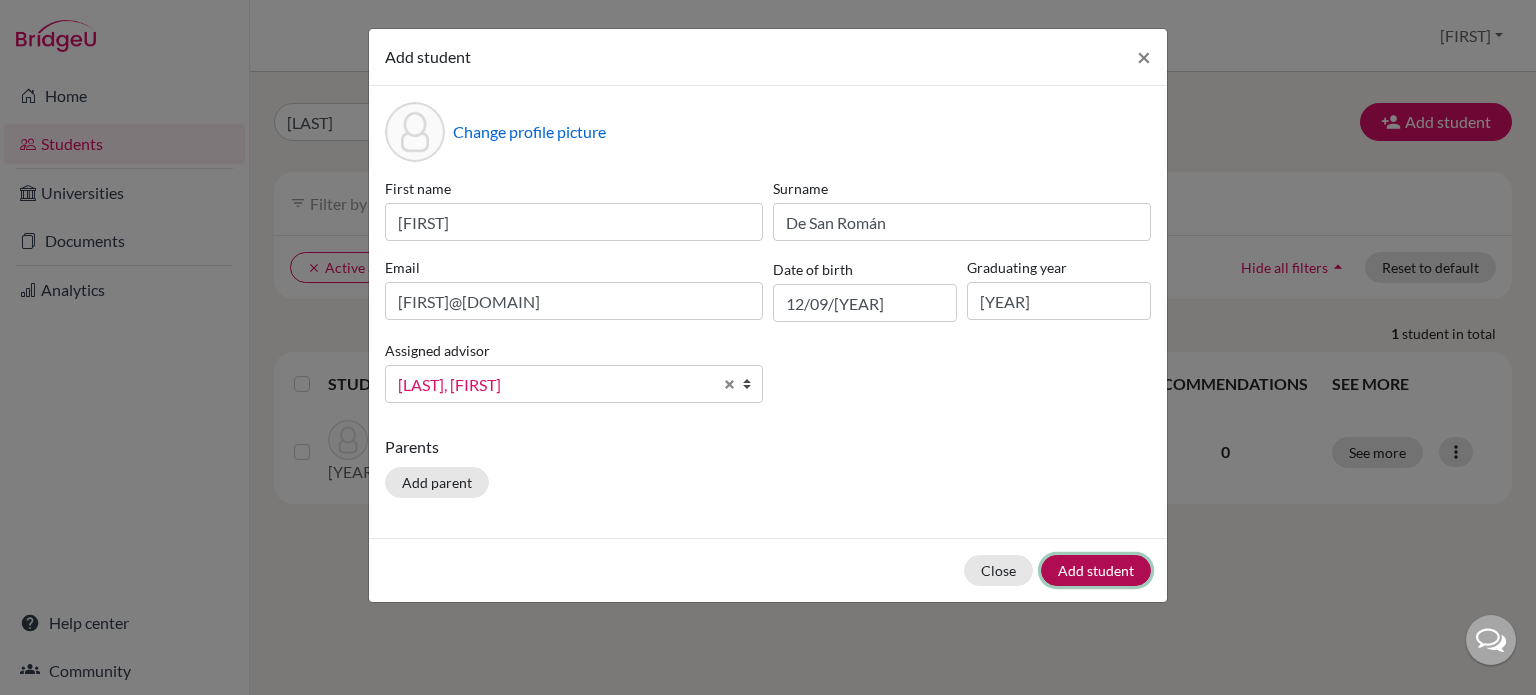 click on "Add student" at bounding box center (1096, 570) 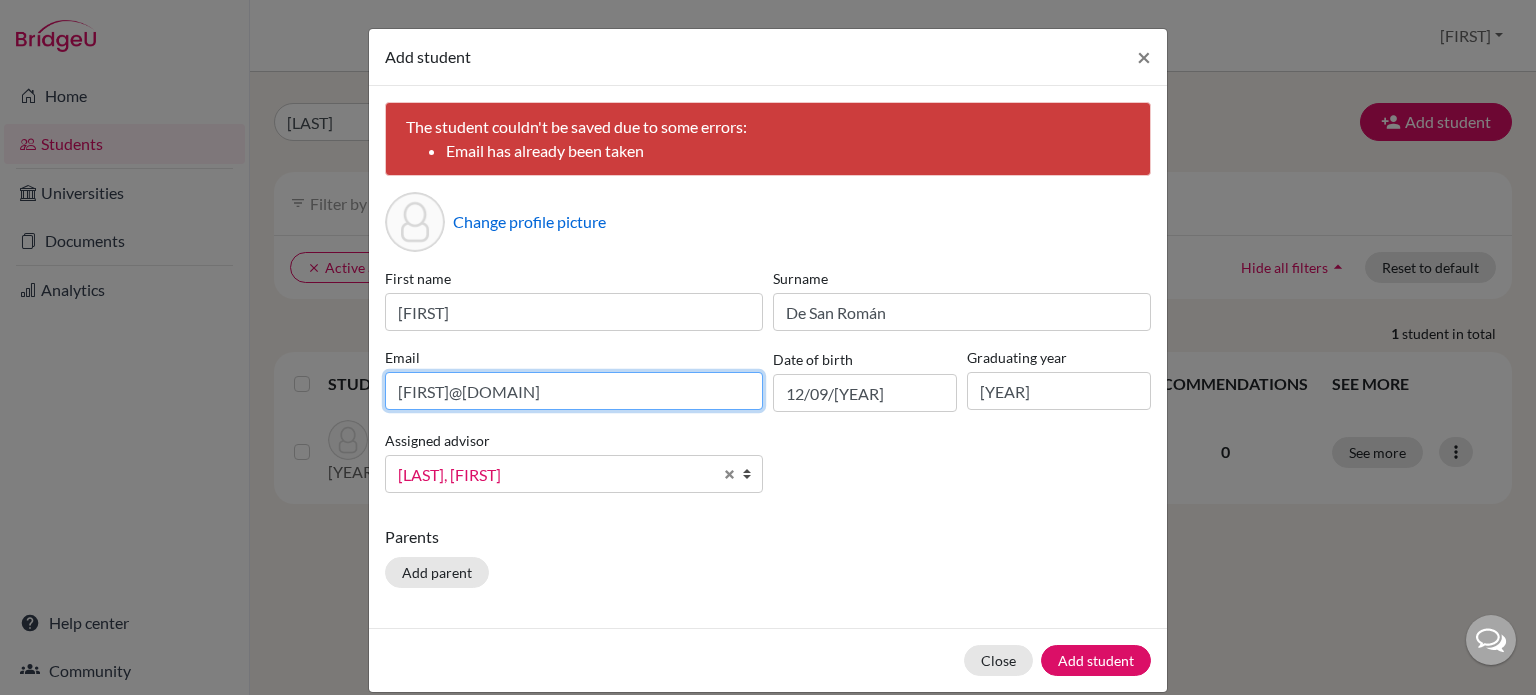 click on "[EMAIL]" at bounding box center [574, 391] 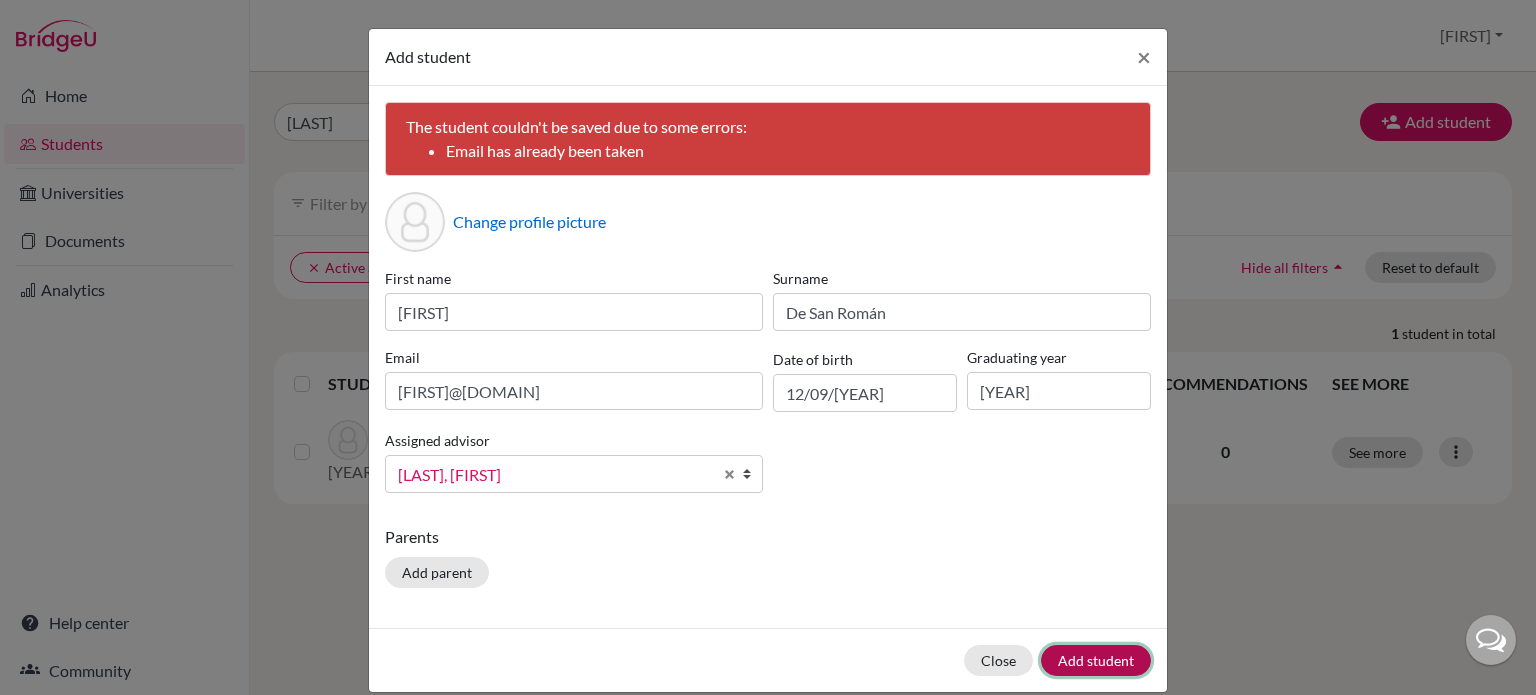 click on "Add student" at bounding box center [1096, 660] 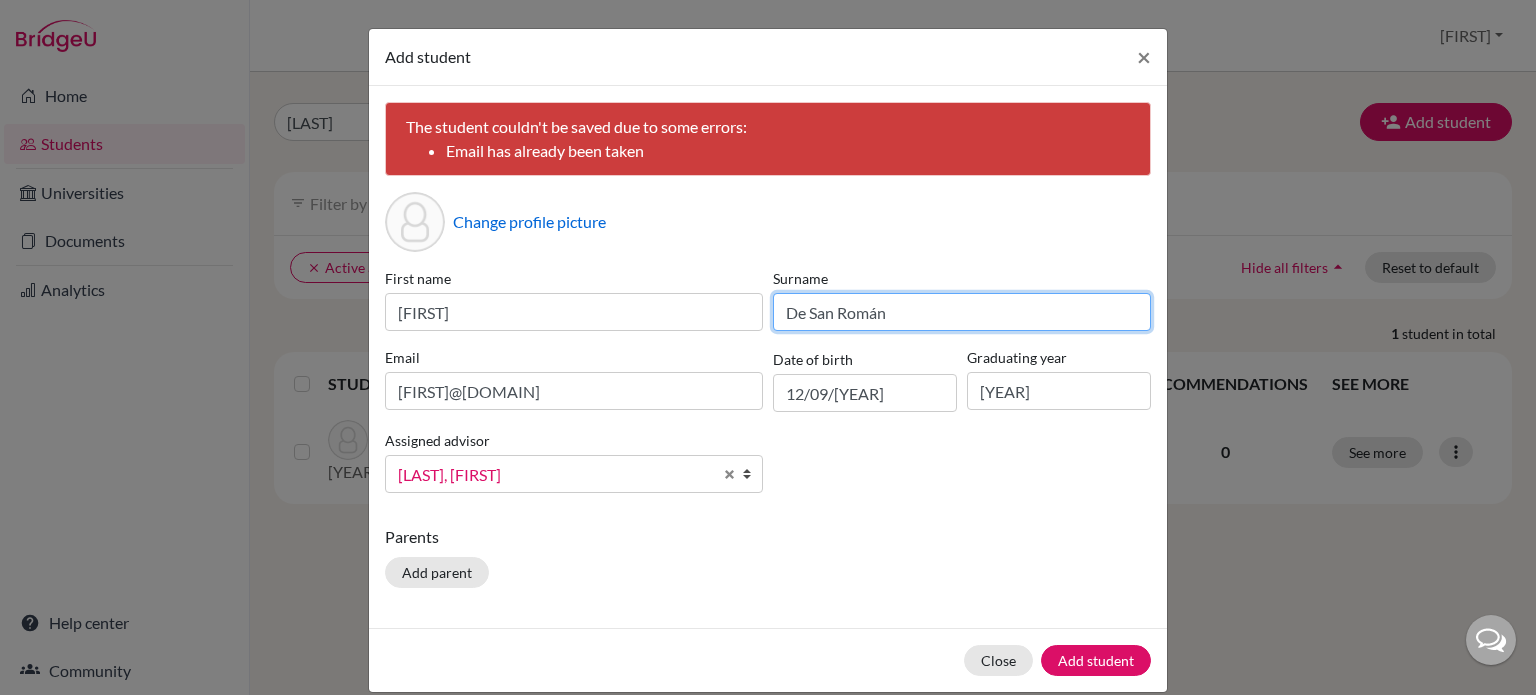 click on "De San Román" at bounding box center (962, 312) 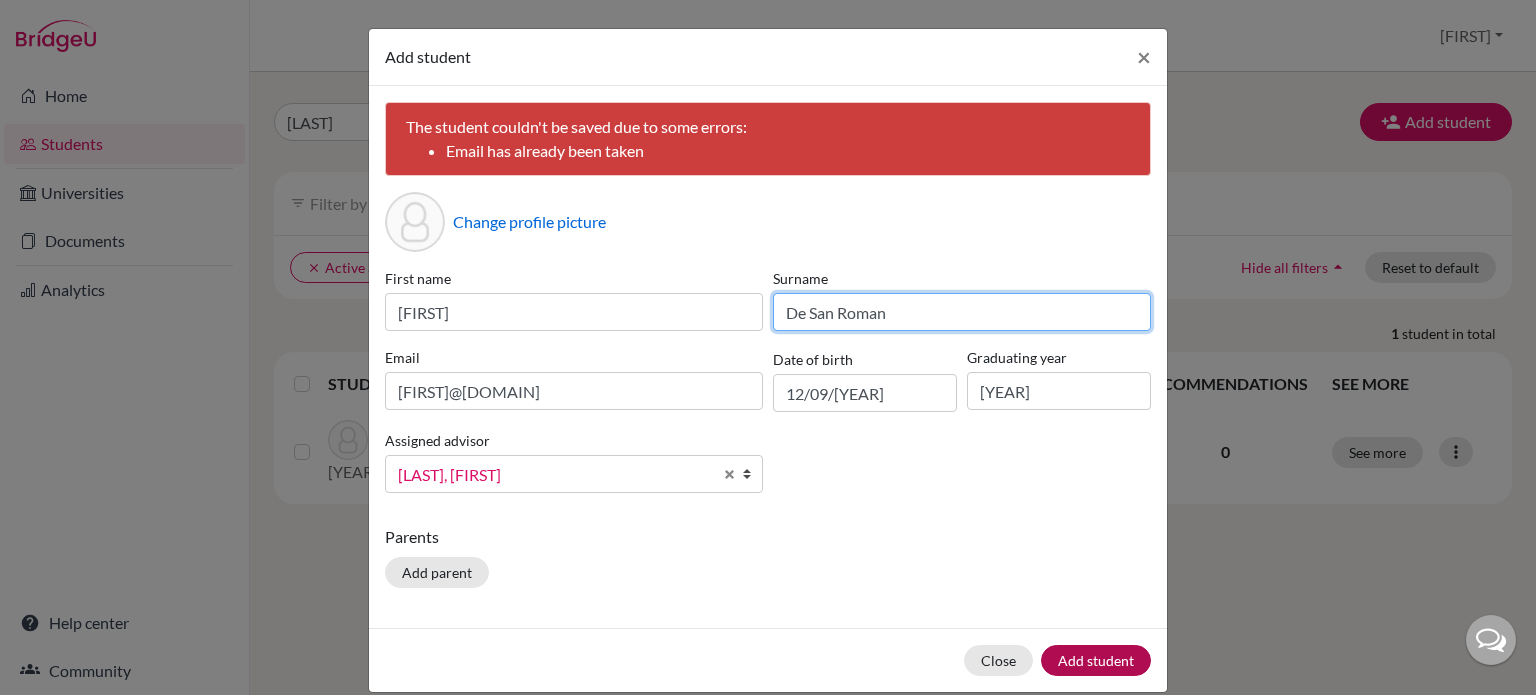 type on "De San Roman" 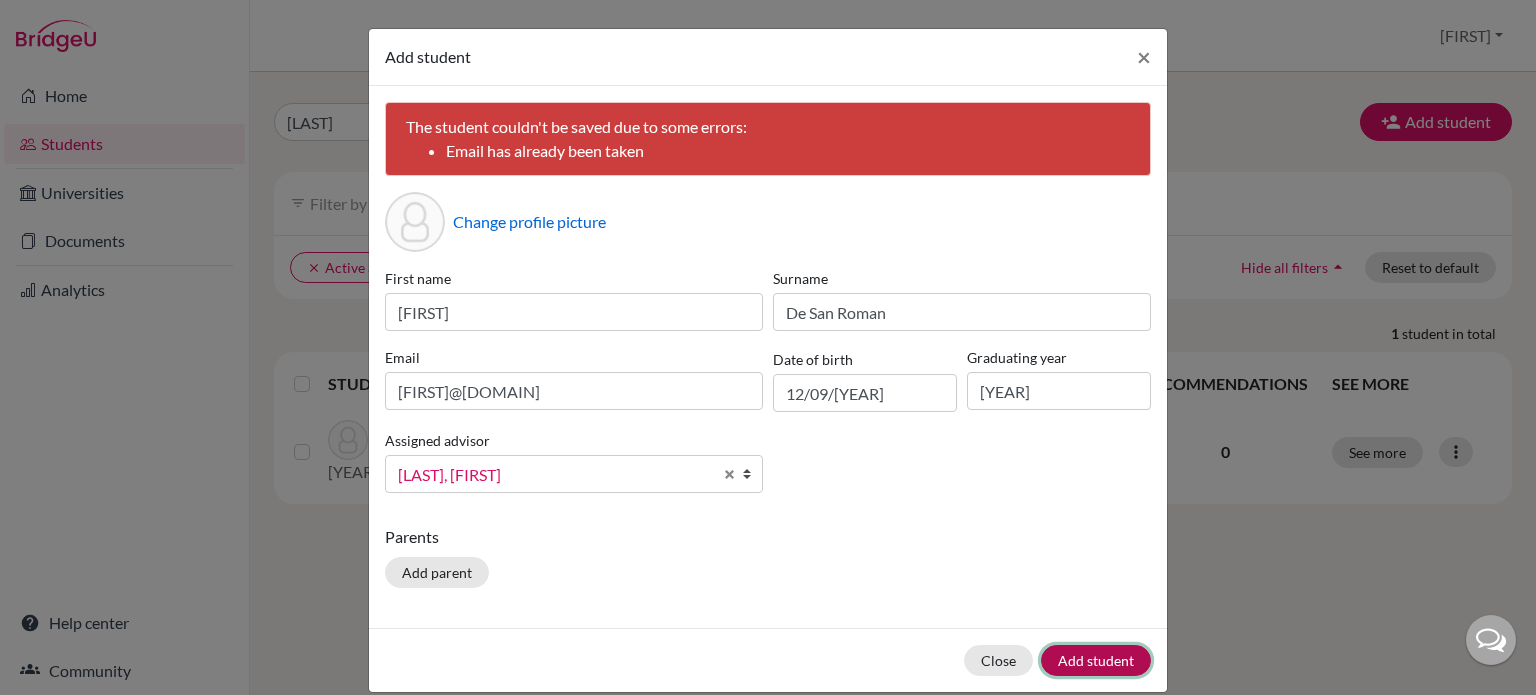click on "Add student" at bounding box center (1096, 660) 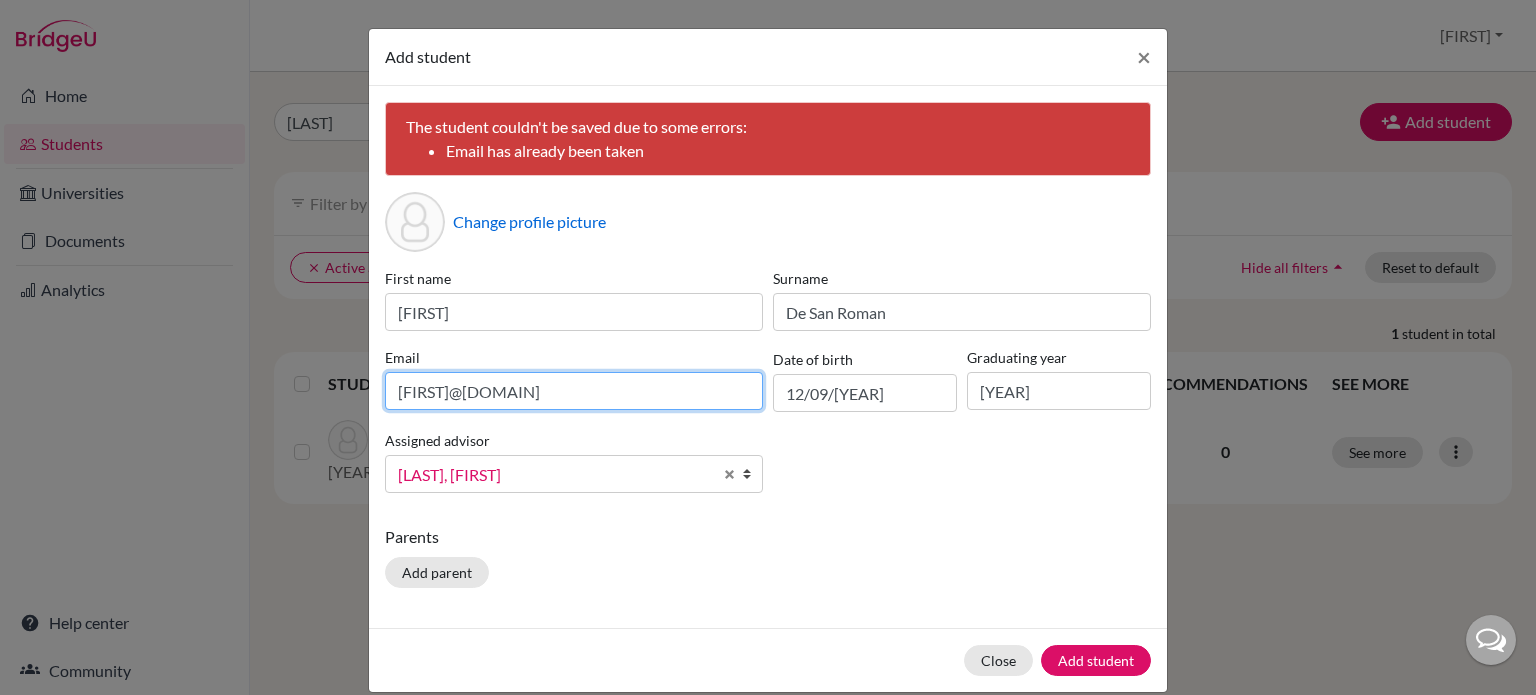 drag, startPoint x: 621, startPoint y: 390, endPoint x: 353, endPoint y: 378, distance: 268.26852 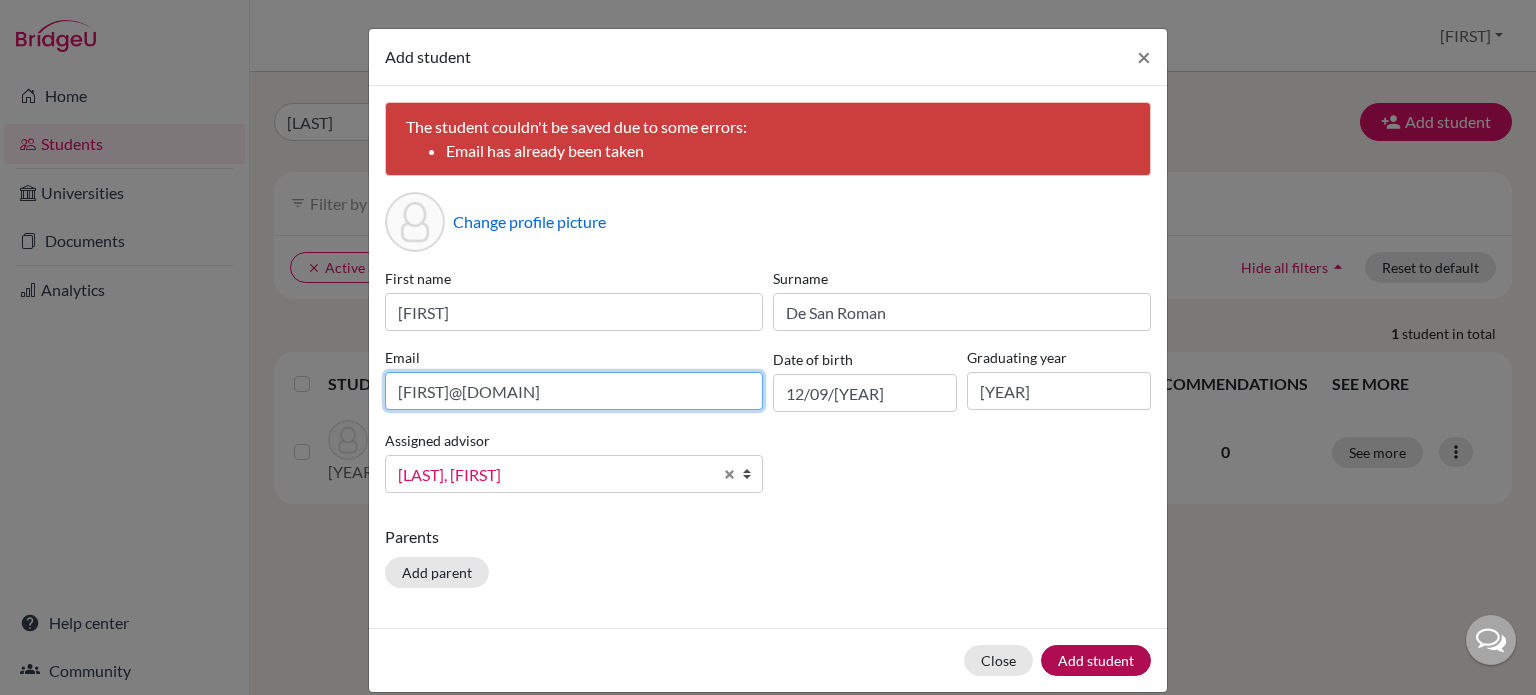 type on "felipedesanromancampos@gmail.com" 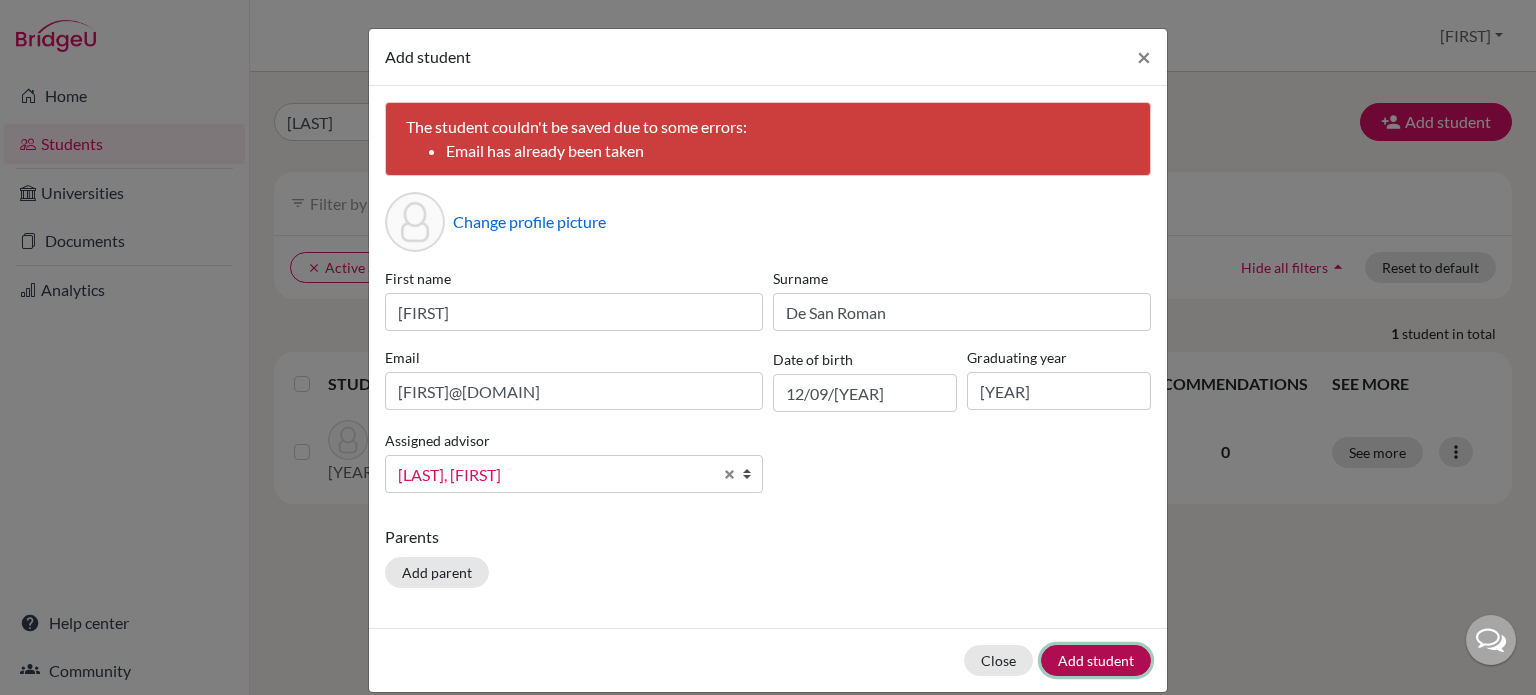click on "Add student" at bounding box center [1096, 660] 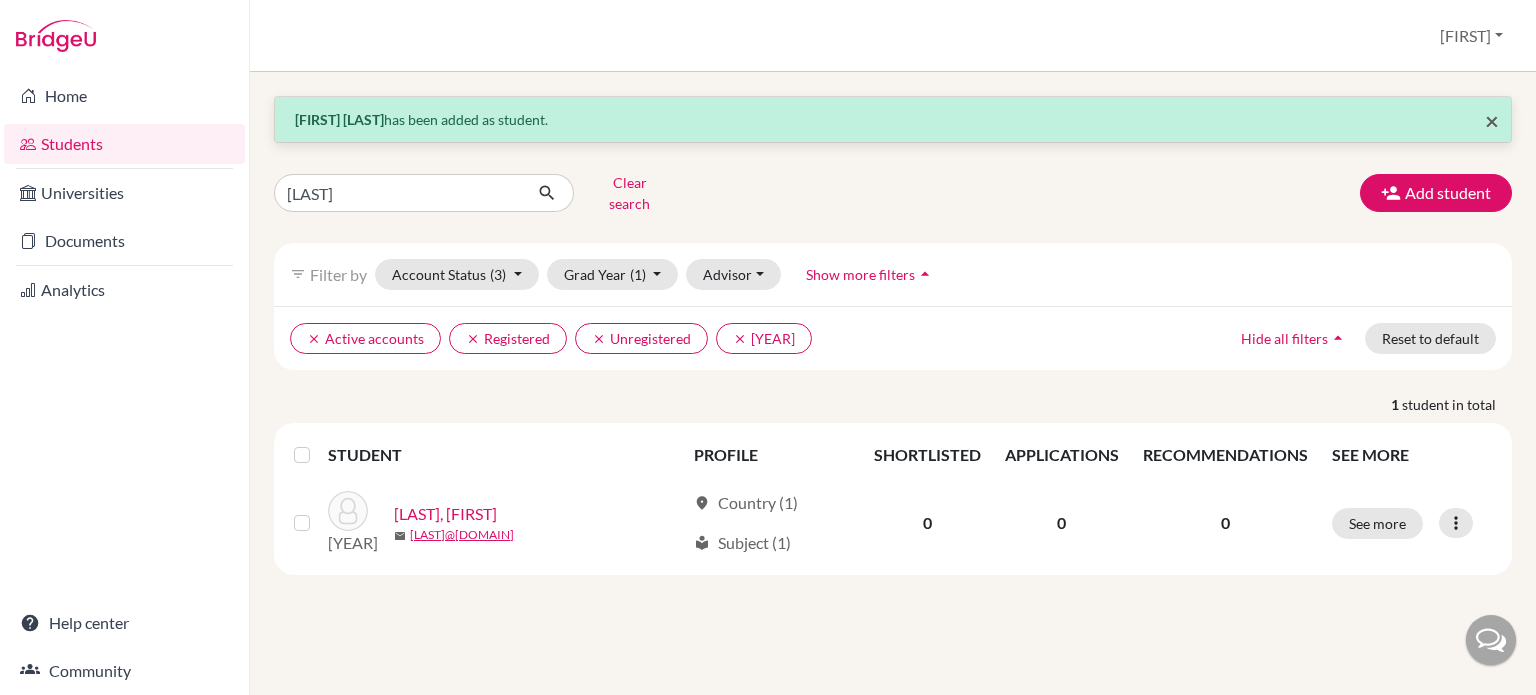 click on "Felipe  De San Roman  has been added as student." 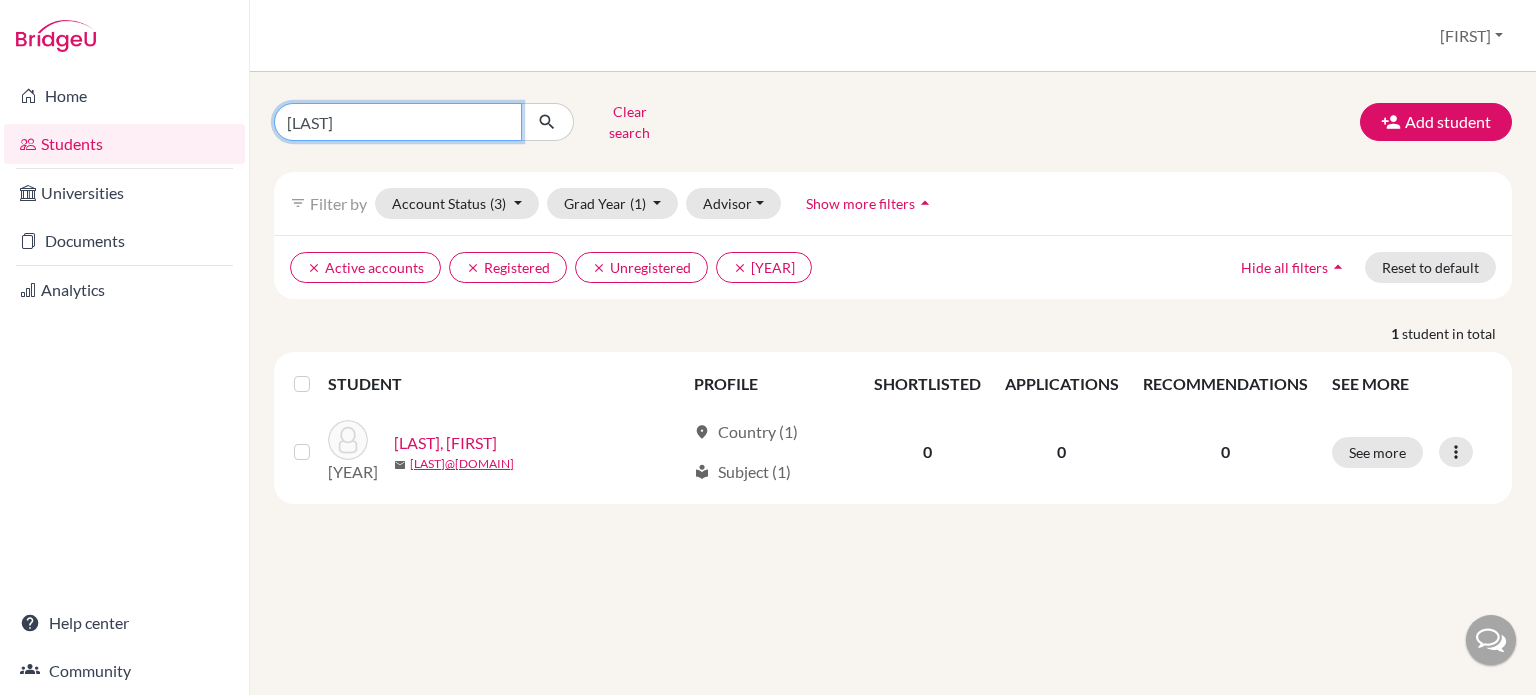 click on "bernal" at bounding box center [398, 122] 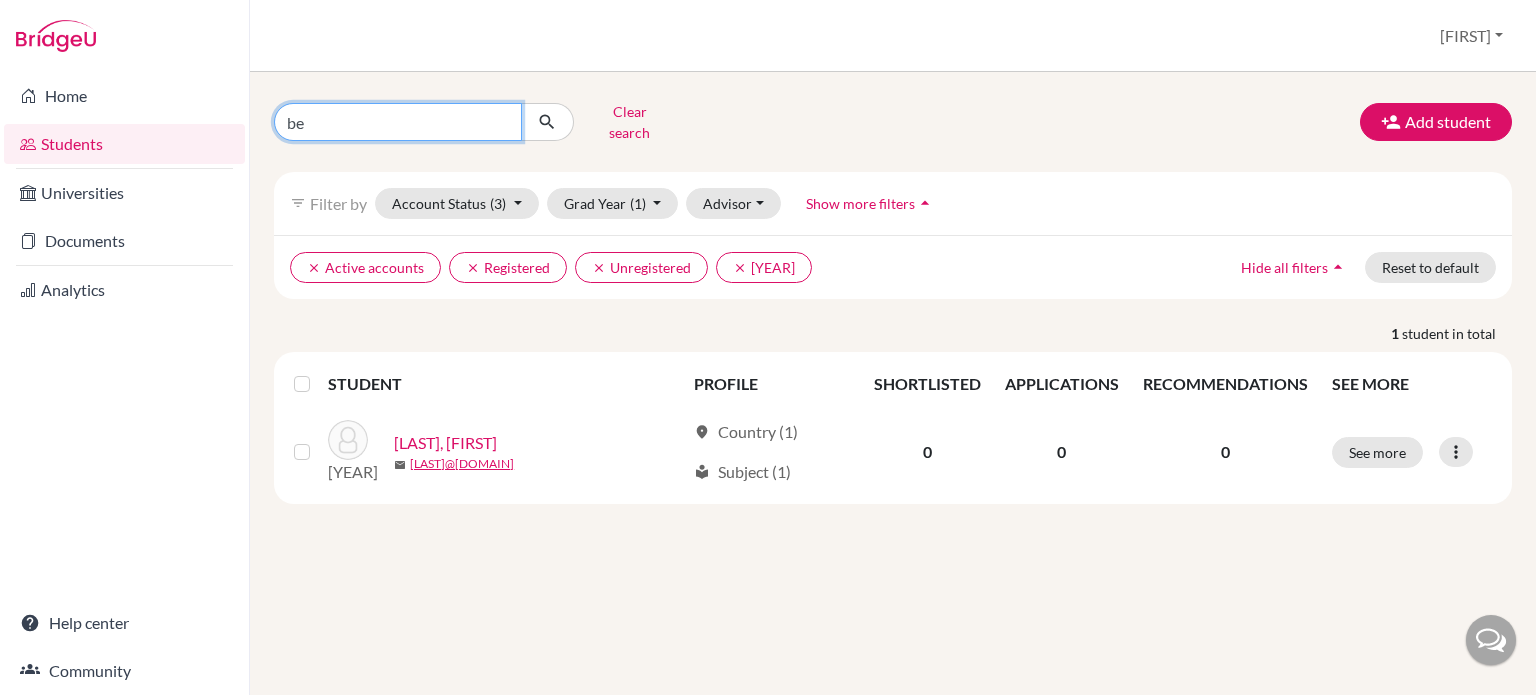 type on "b" 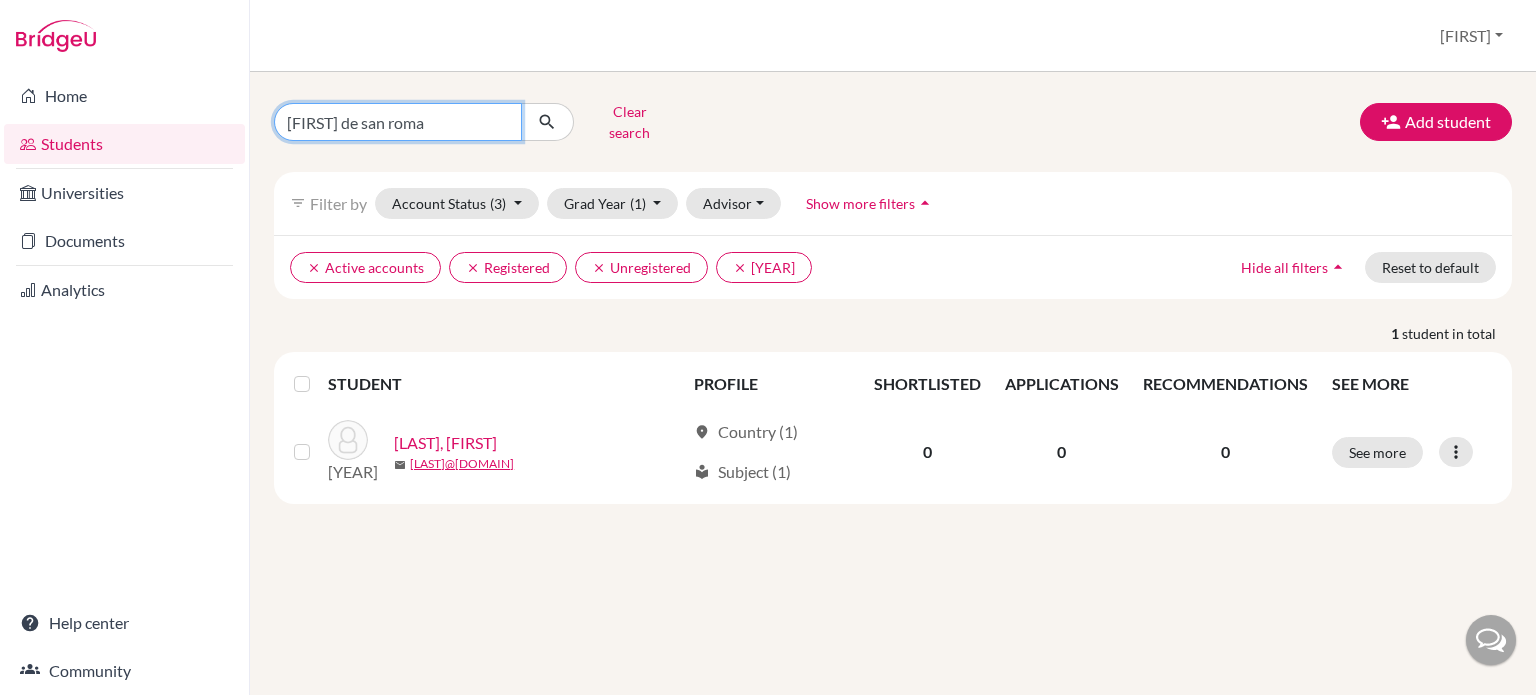 type on "felipe de san roman" 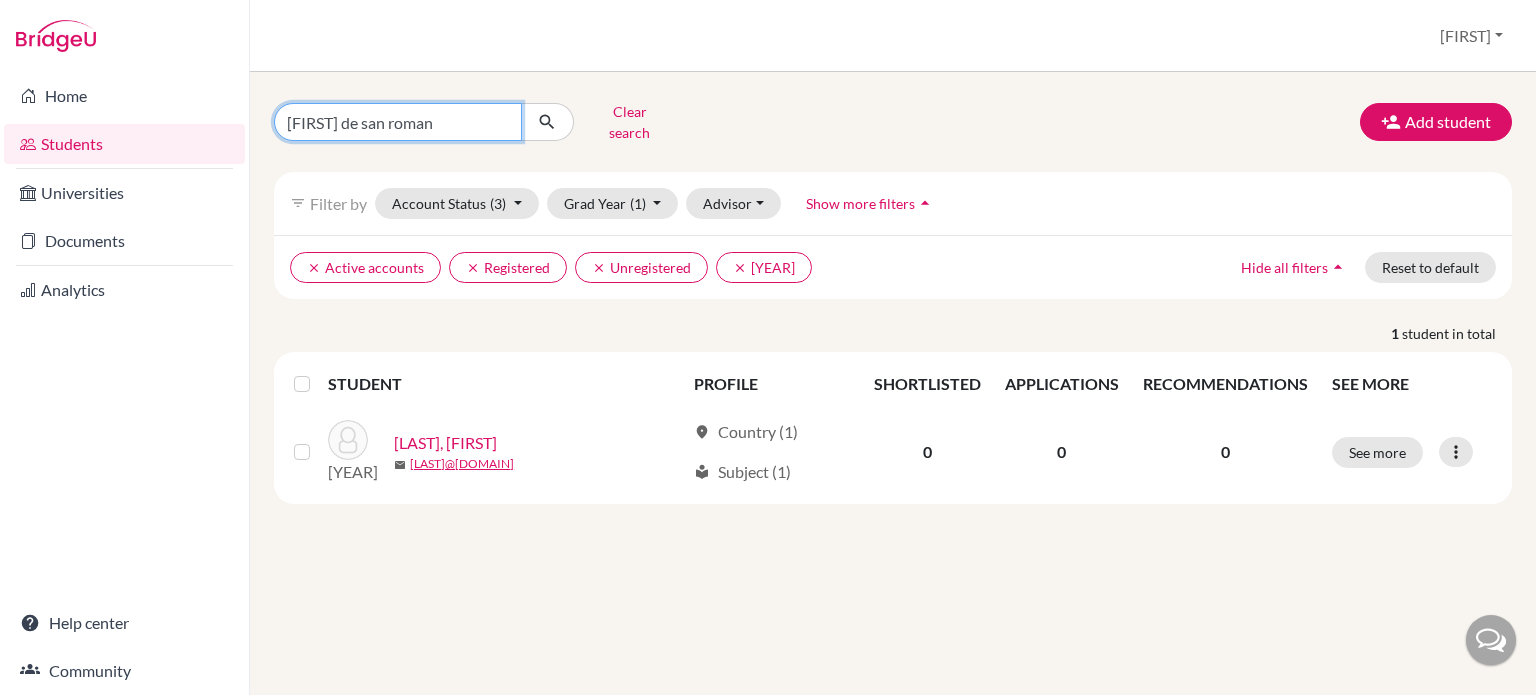 click at bounding box center (547, 122) 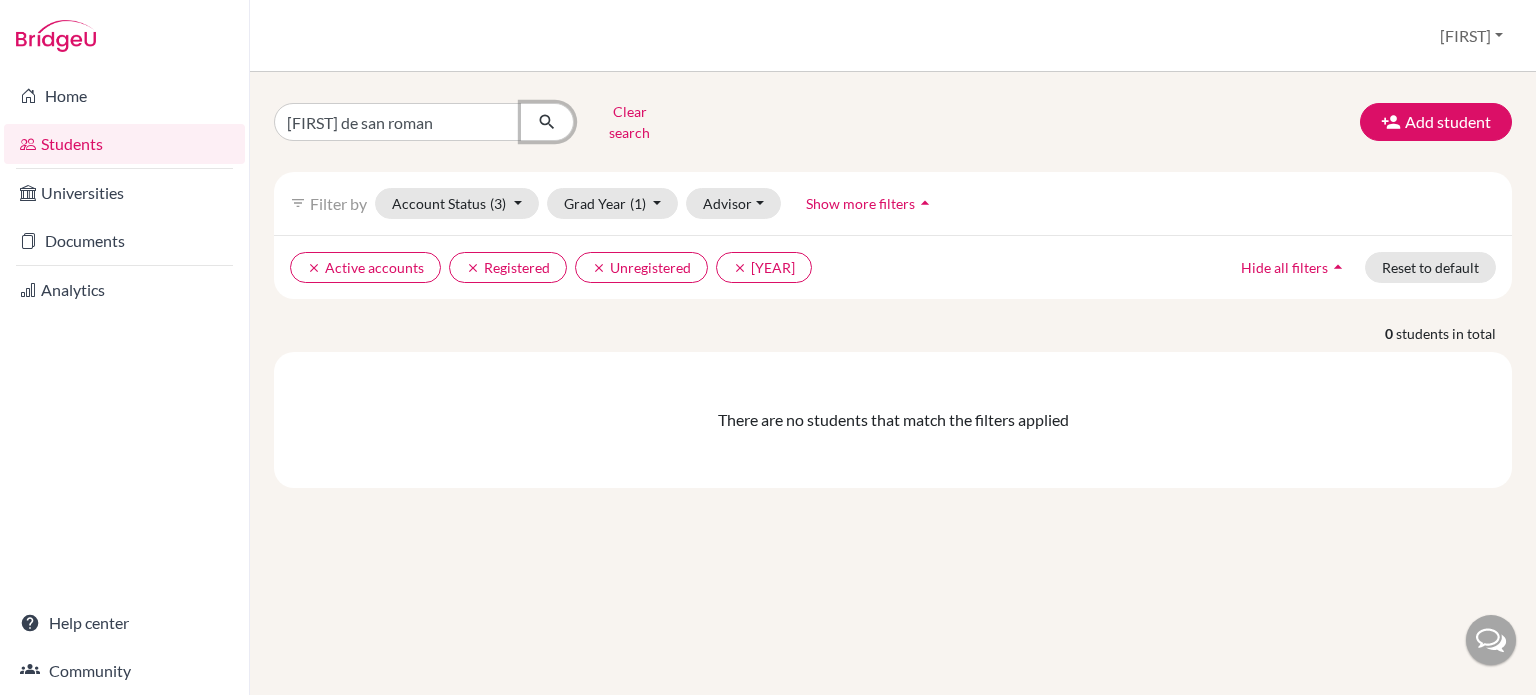 click at bounding box center (547, 122) 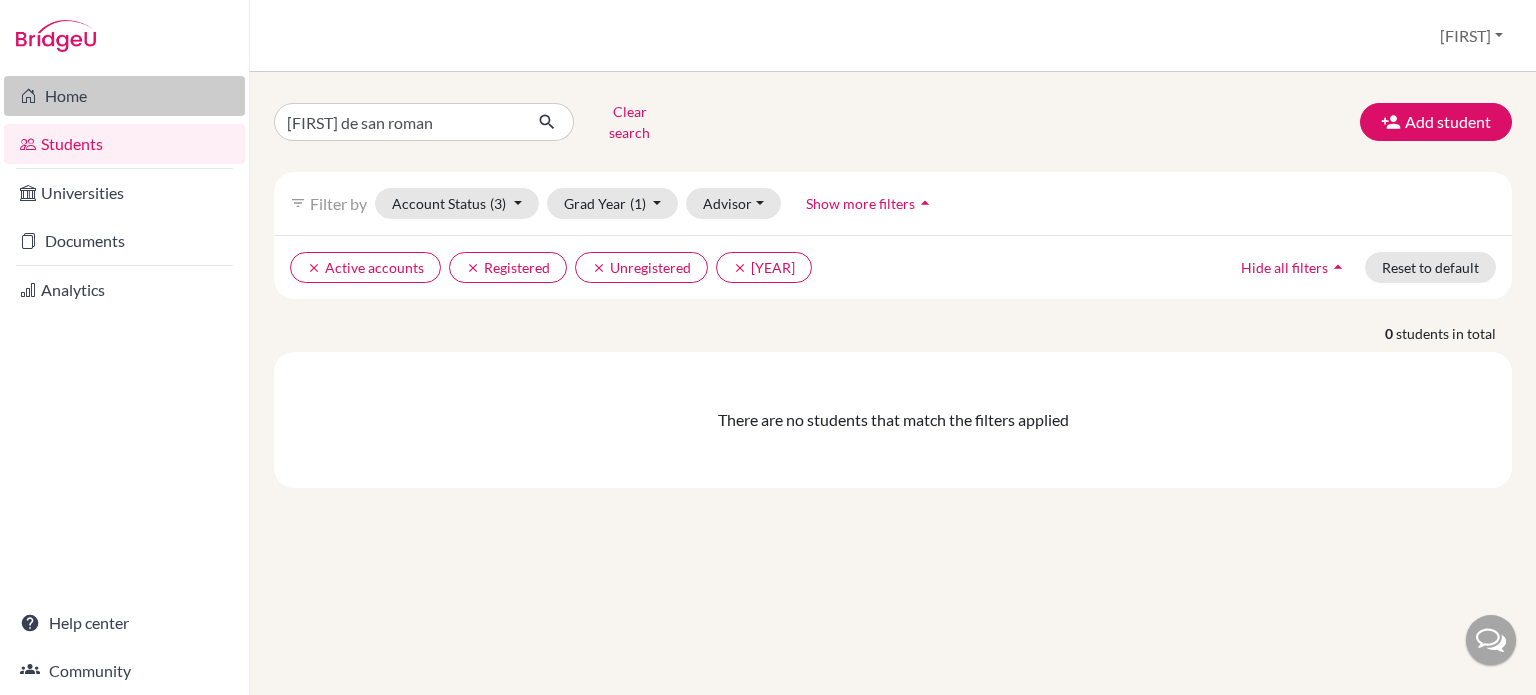 click on "Home" at bounding box center [124, 96] 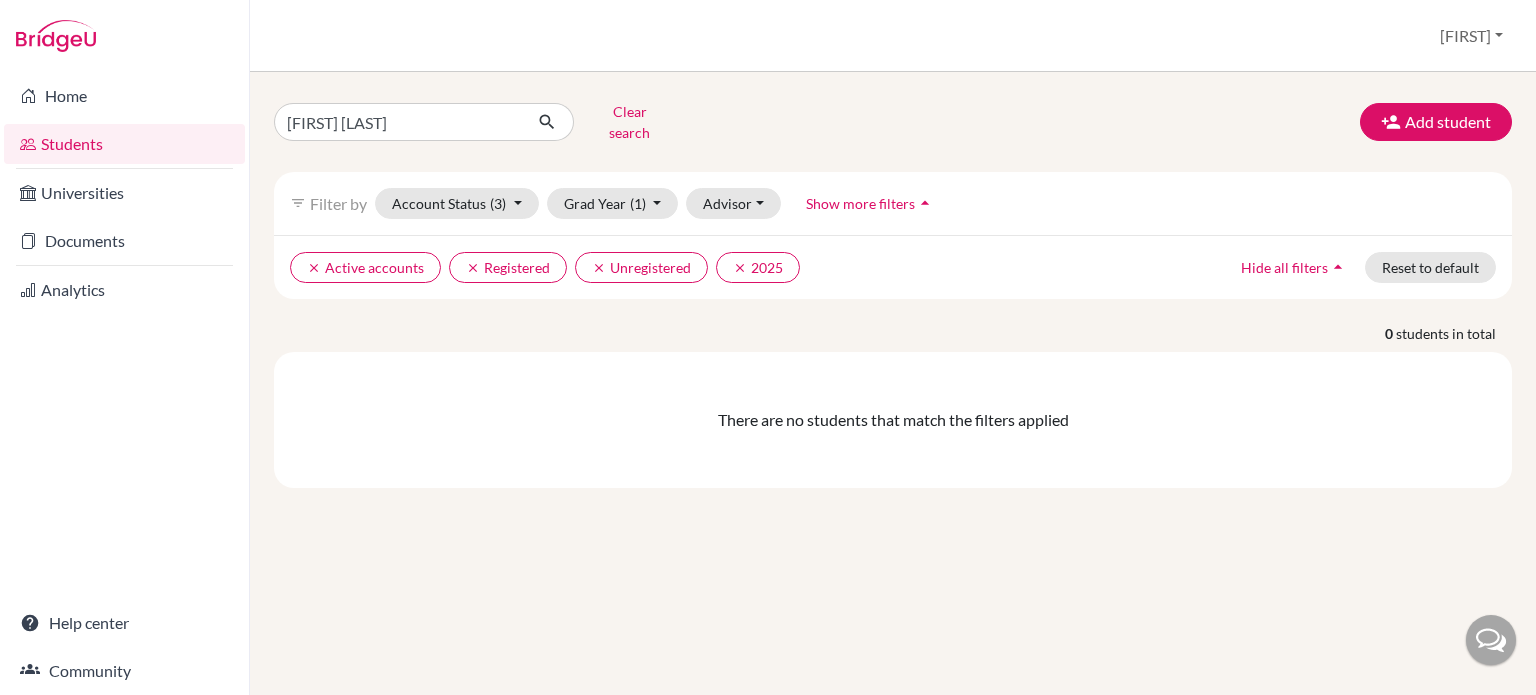 scroll, scrollTop: 0, scrollLeft: 0, axis: both 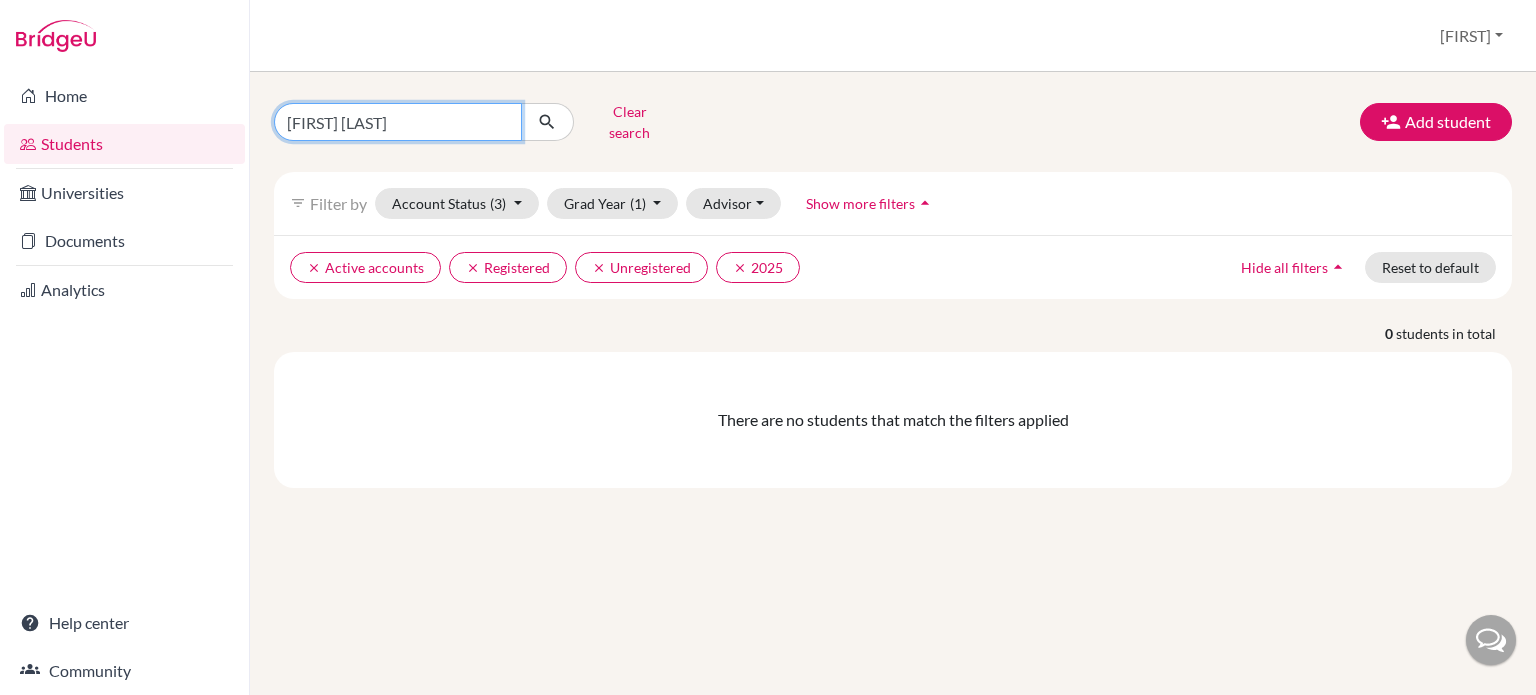 click on "felipe de san roman" at bounding box center (398, 122) 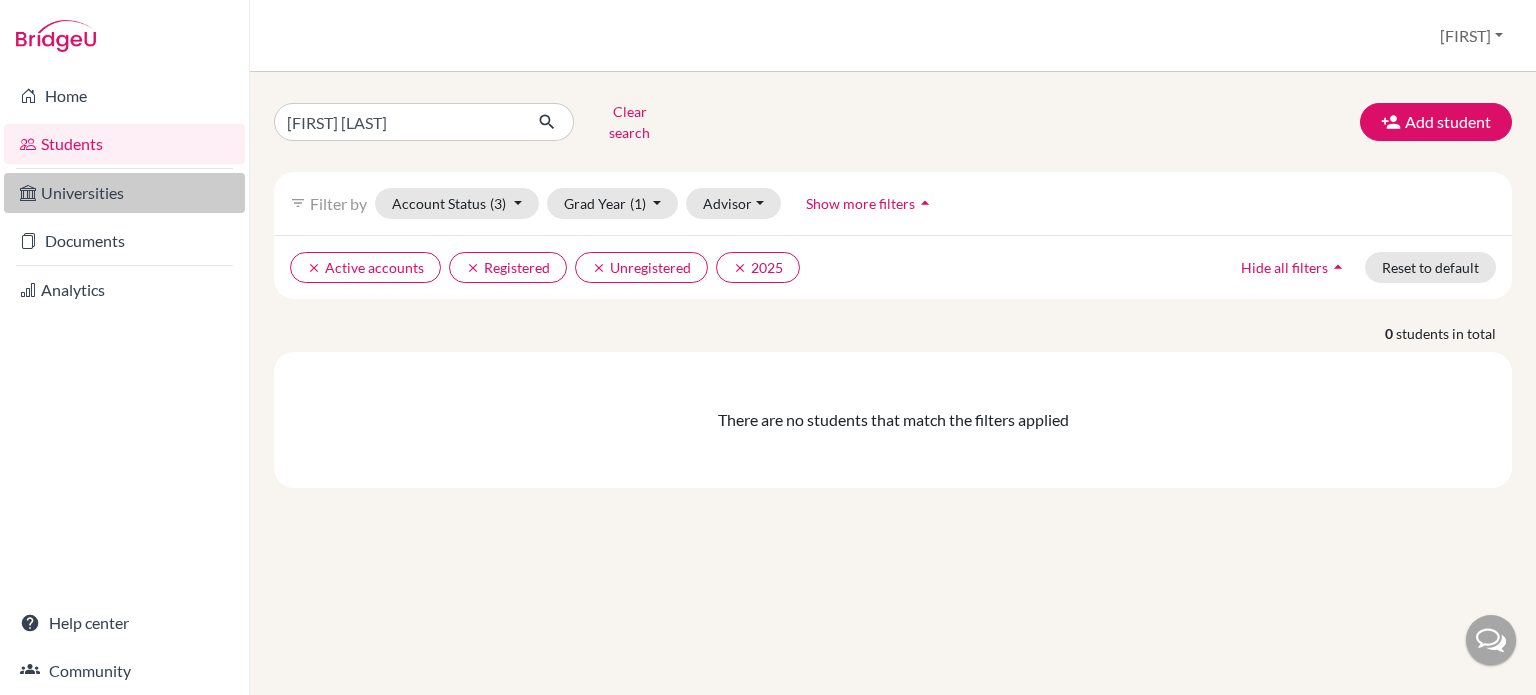 click on "Universities" at bounding box center (124, 193) 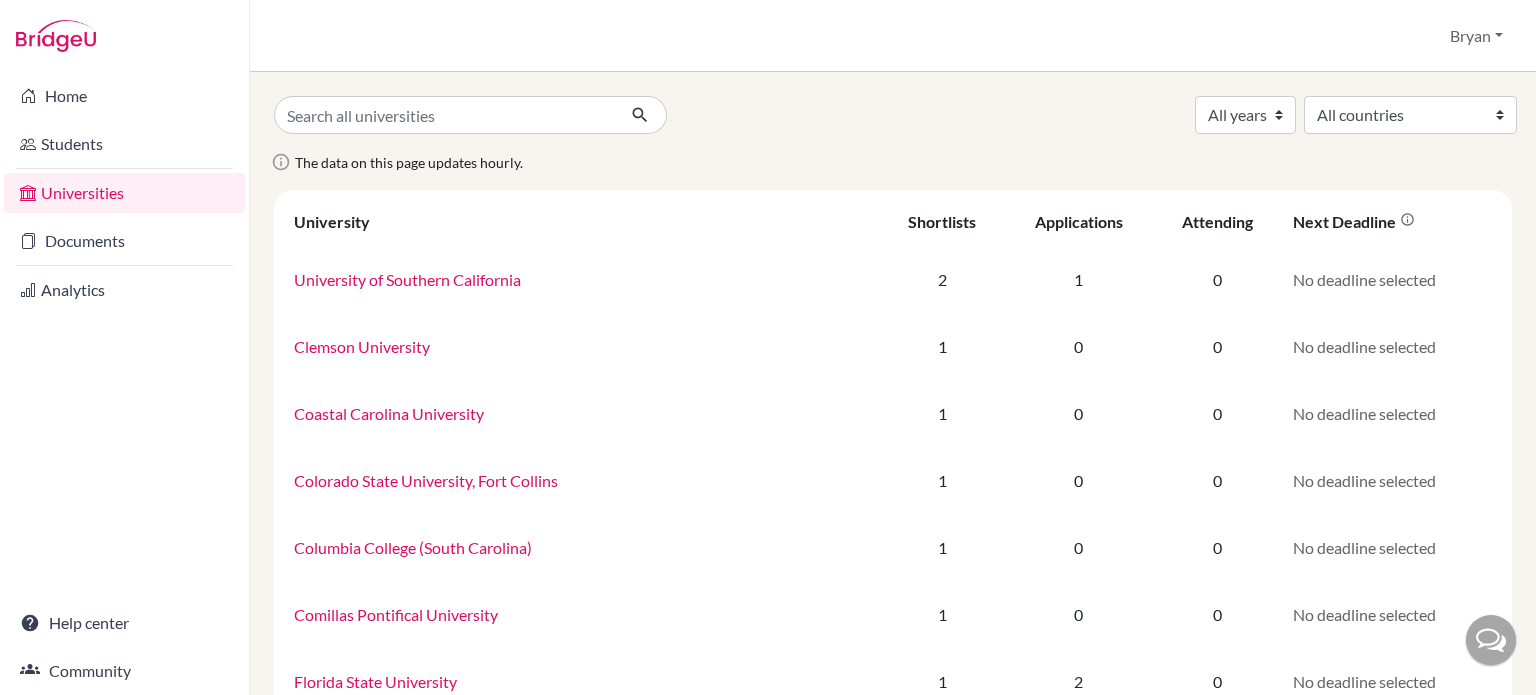 scroll, scrollTop: 0, scrollLeft: 0, axis: both 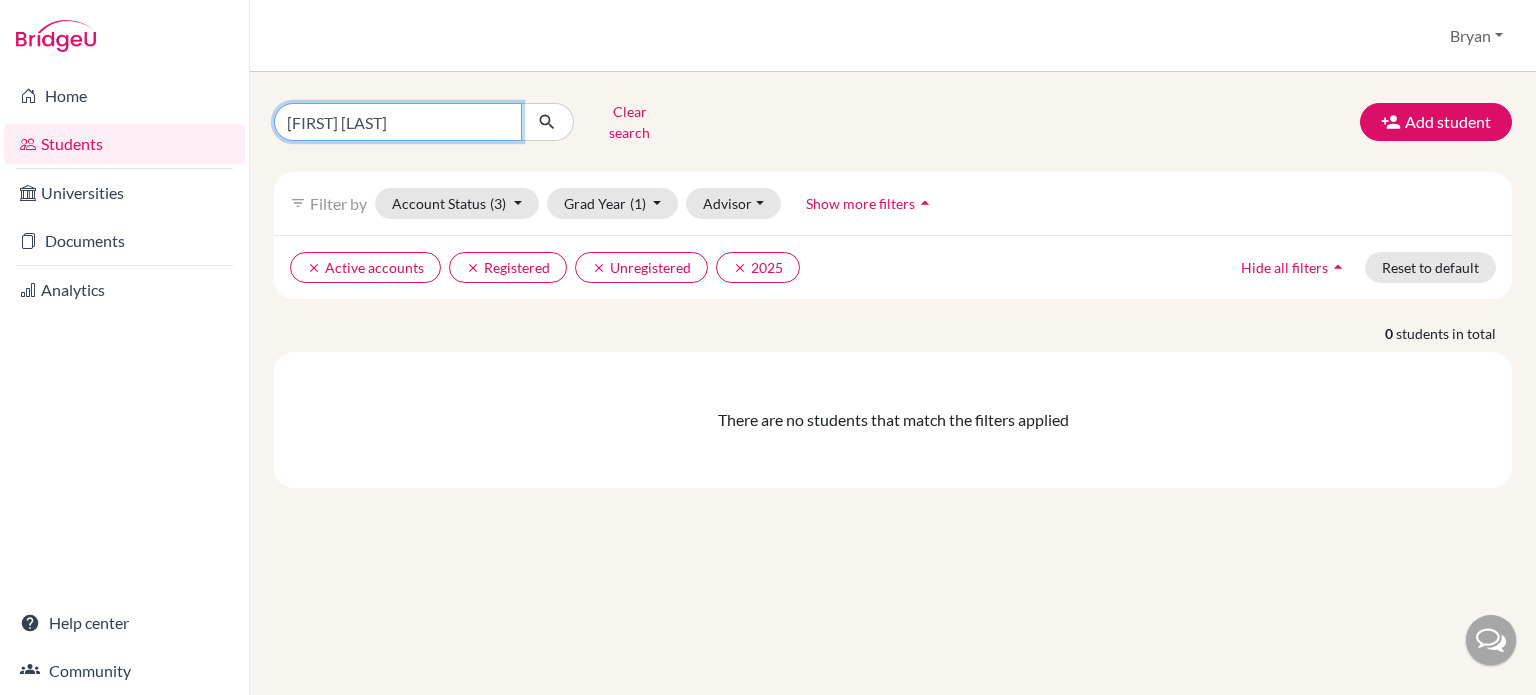 click on "felipe de san roman" at bounding box center [398, 122] 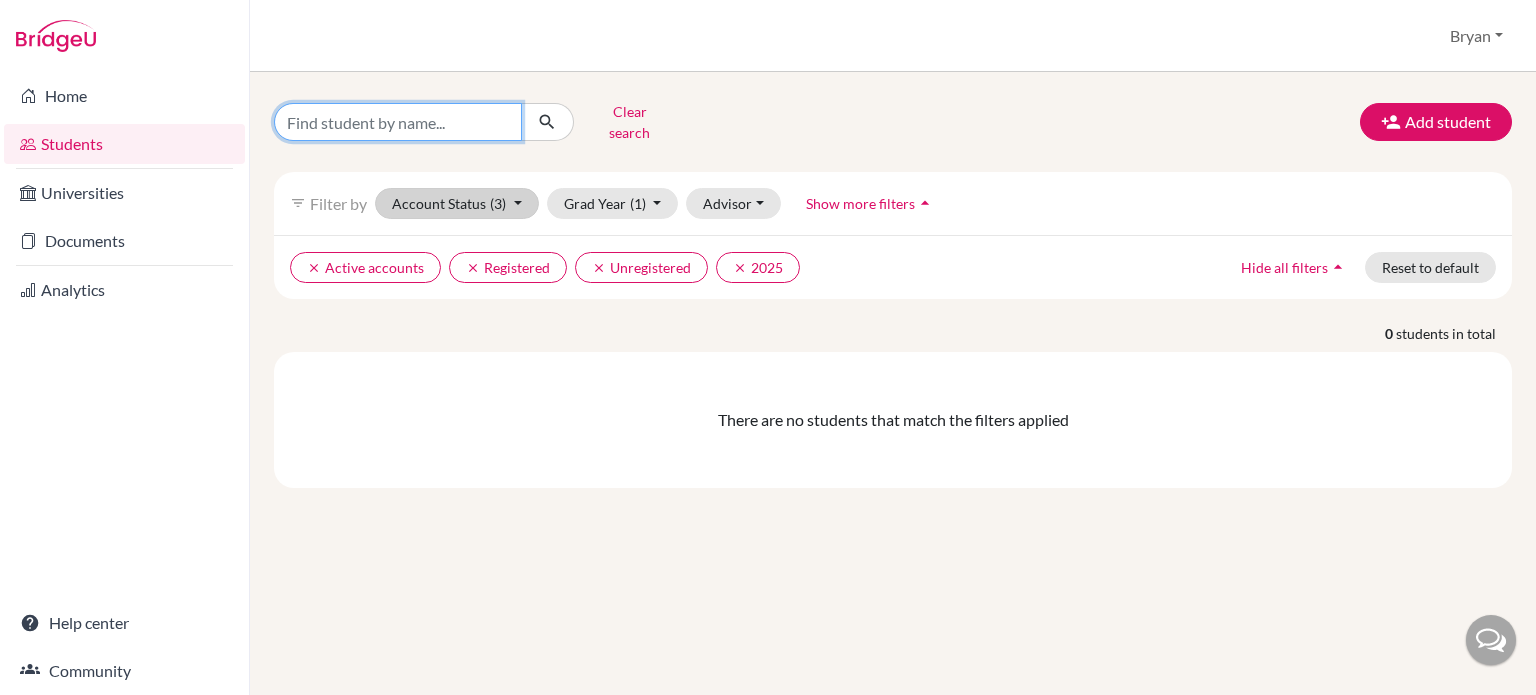 type 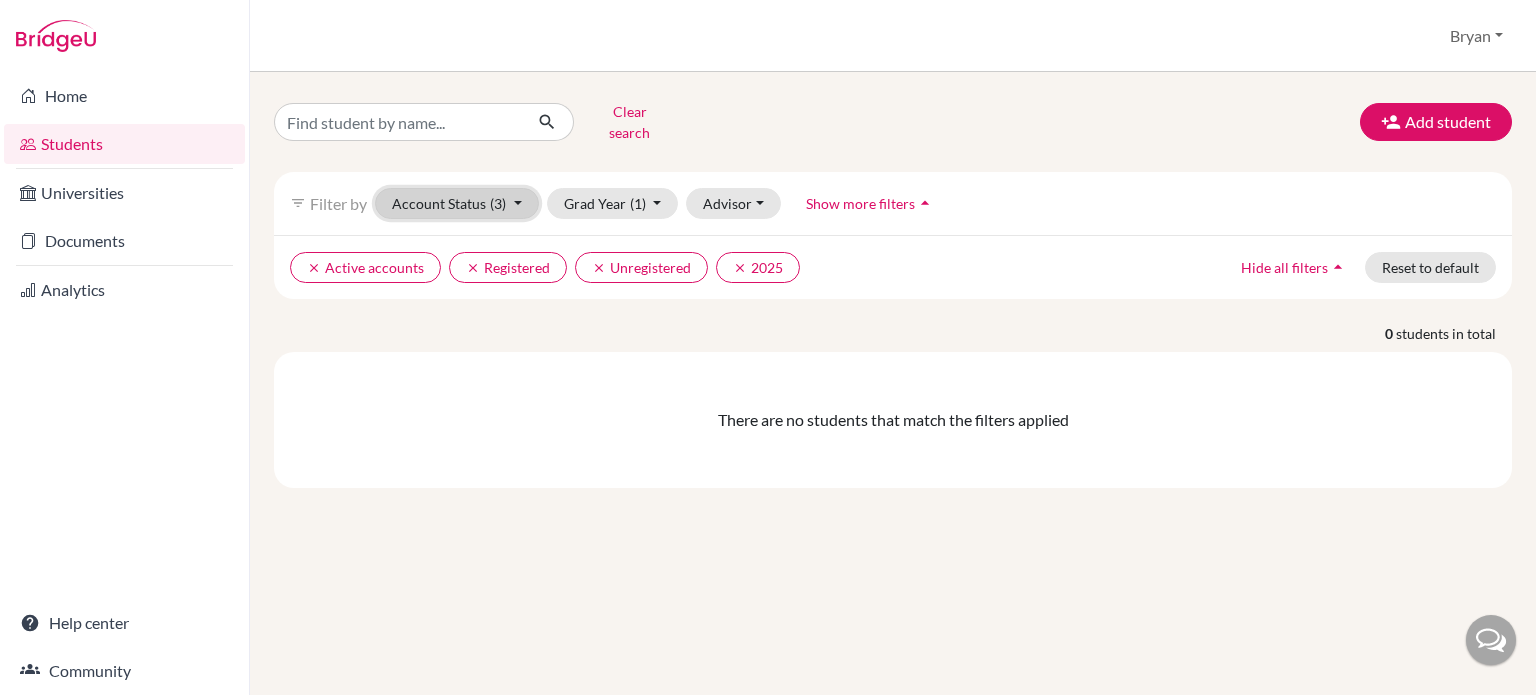 click on "(3)" at bounding box center [498, 203] 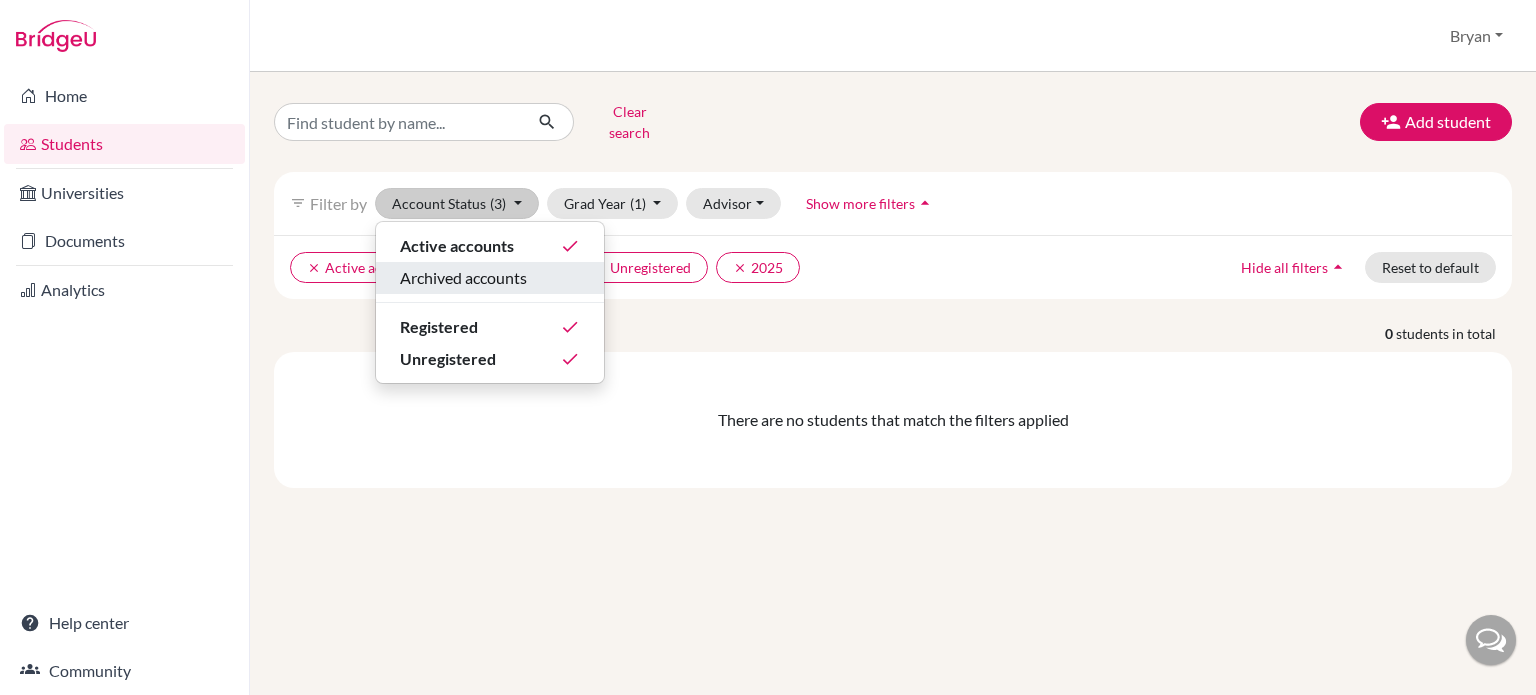 click on "Archived accounts" at bounding box center (463, 278) 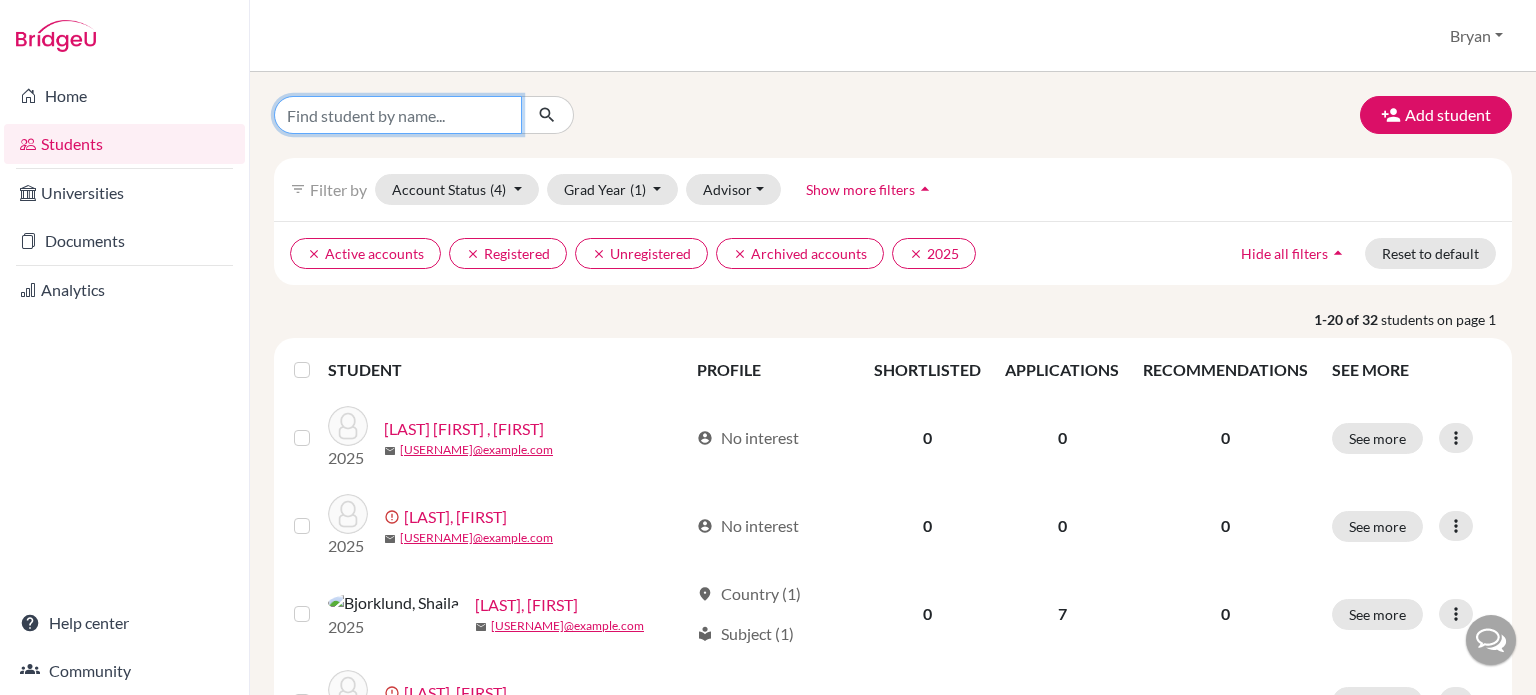 click at bounding box center (398, 115) 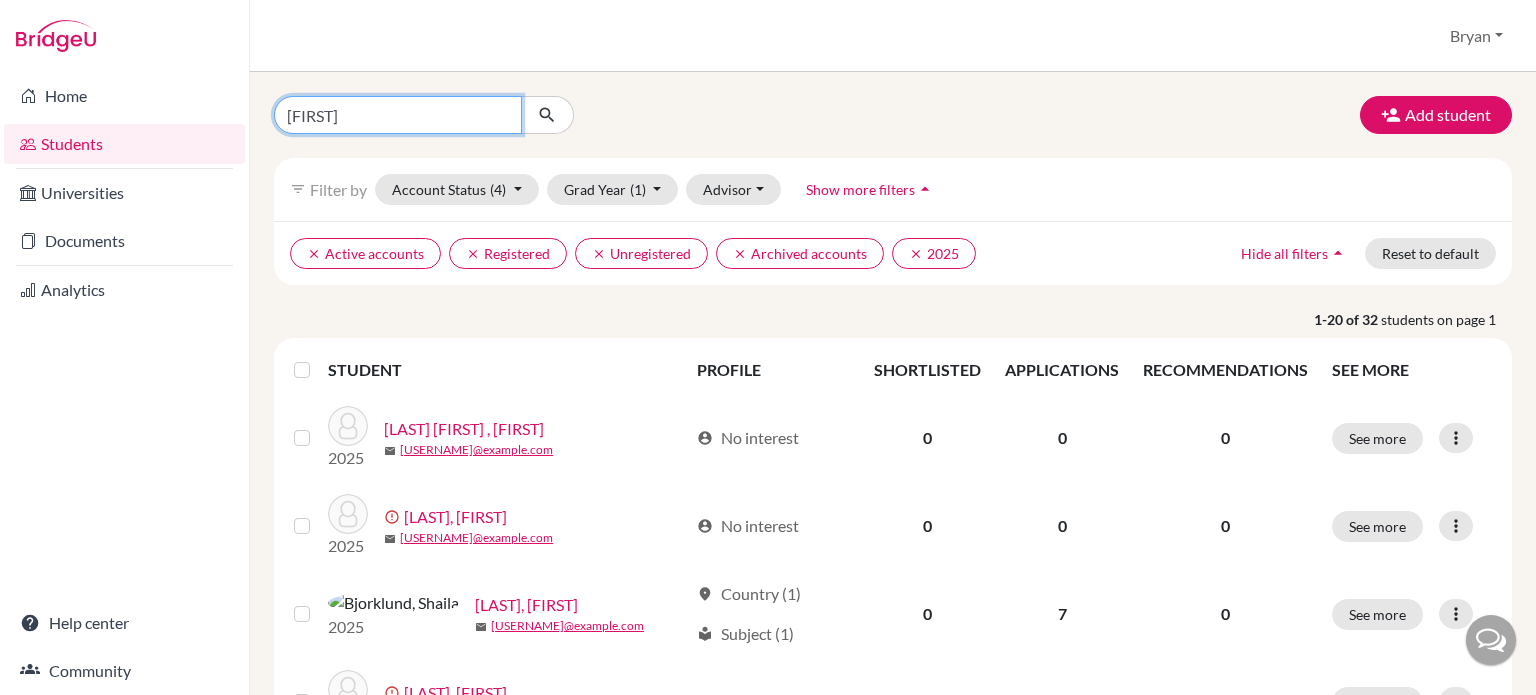 type on "felipe de san roman" 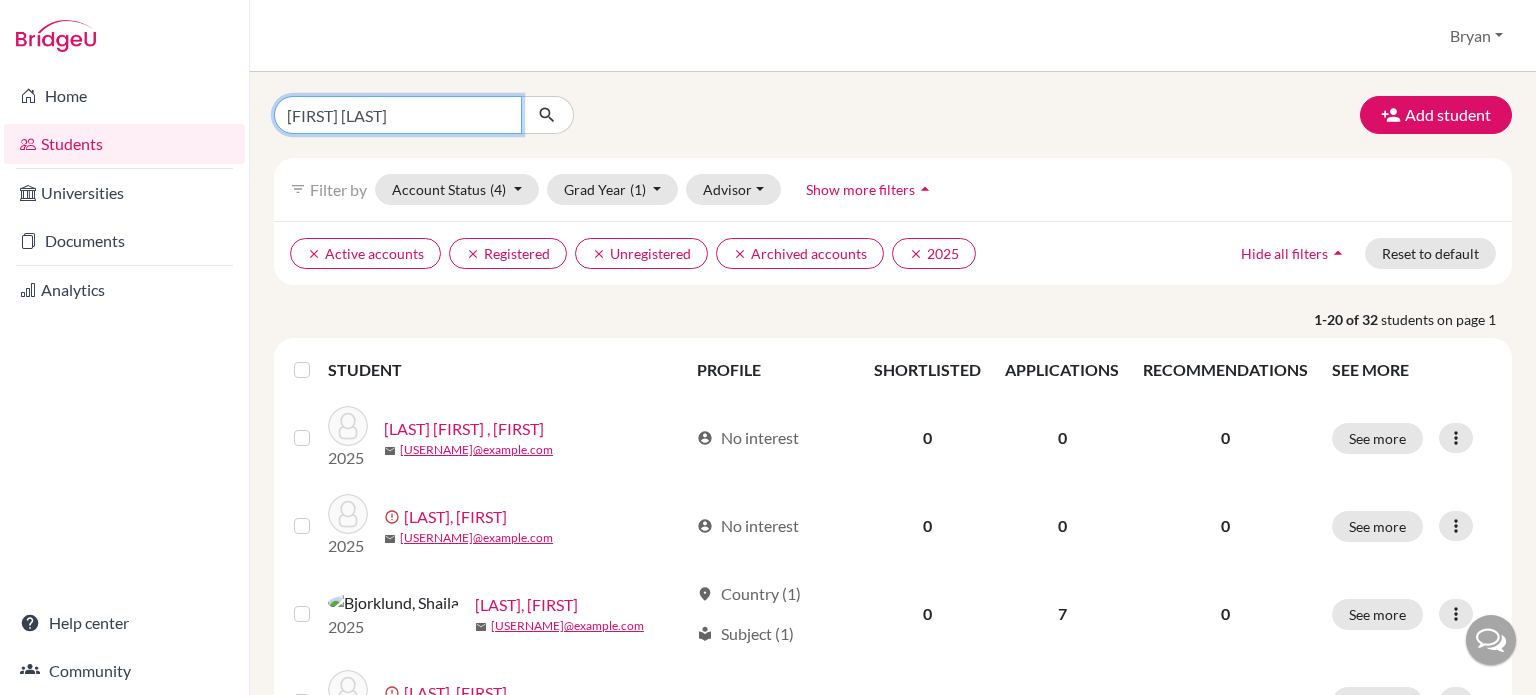 click at bounding box center [547, 115] 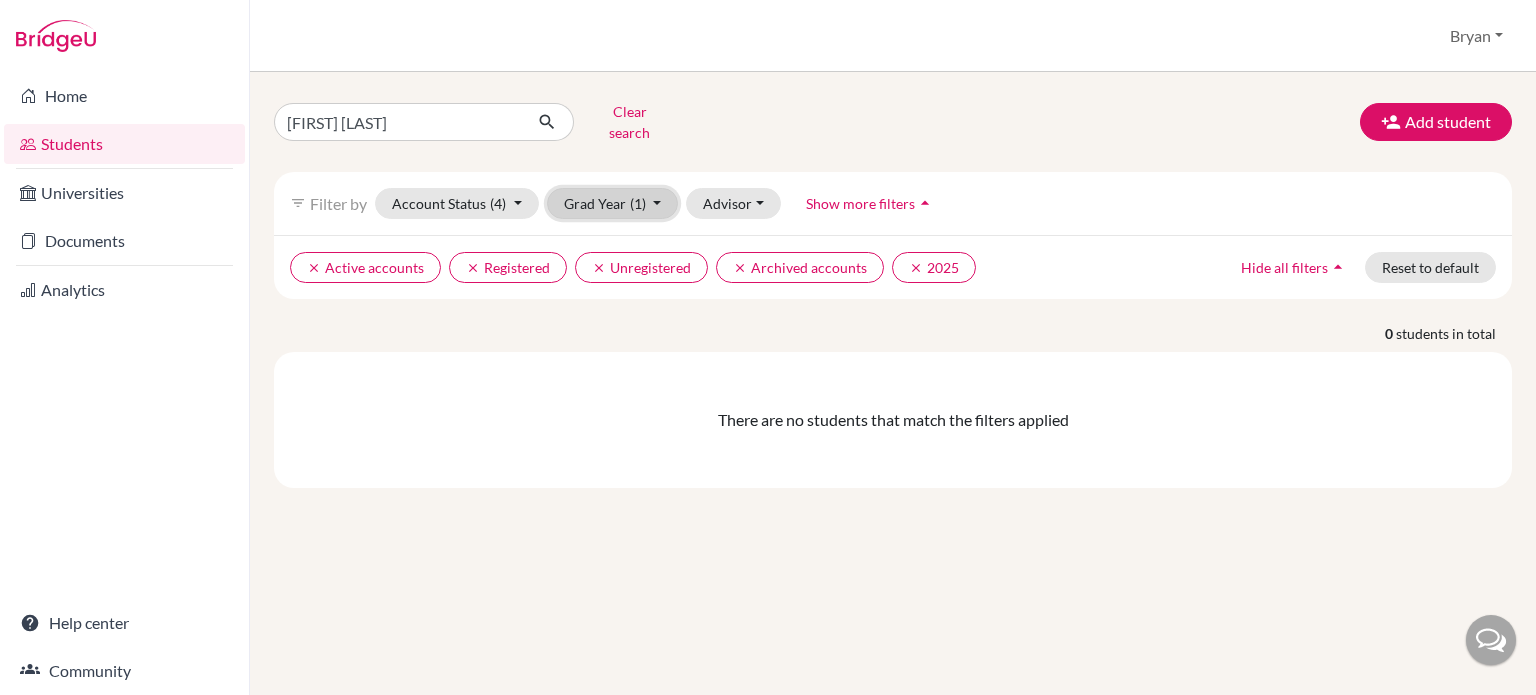 click on "Grad Year (1)" at bounding box center (613, 203) 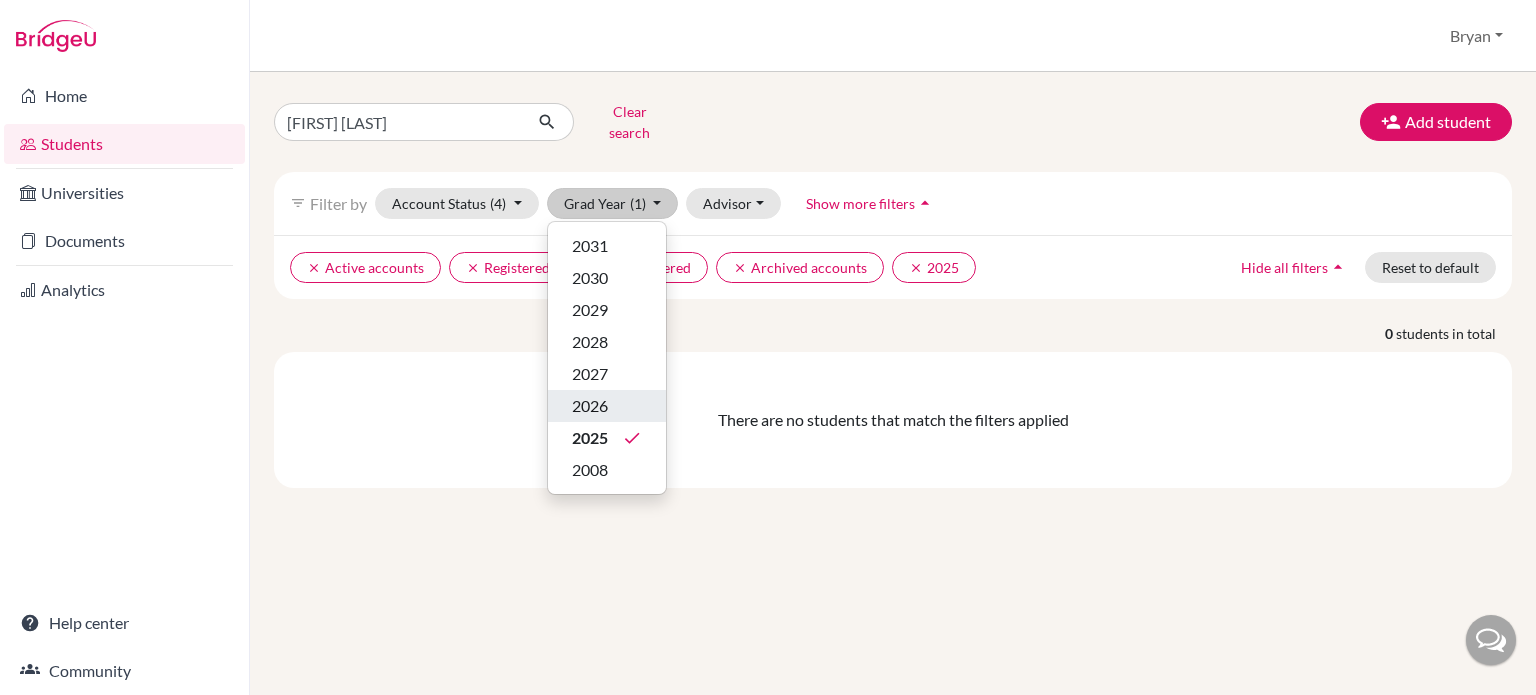 click on "2026" at bounding box center [590, 406] 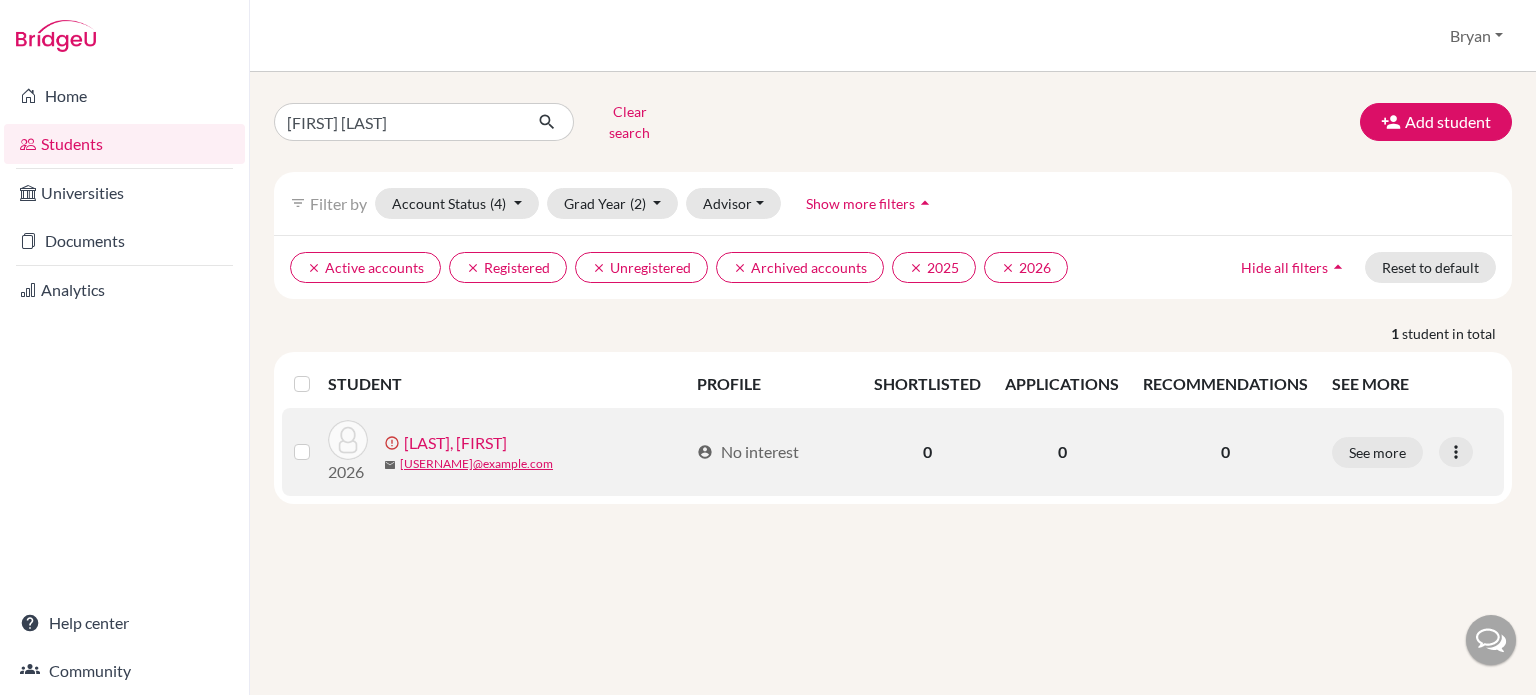 click on "De San Roman, Felipe" at bounding box center [455, 443] 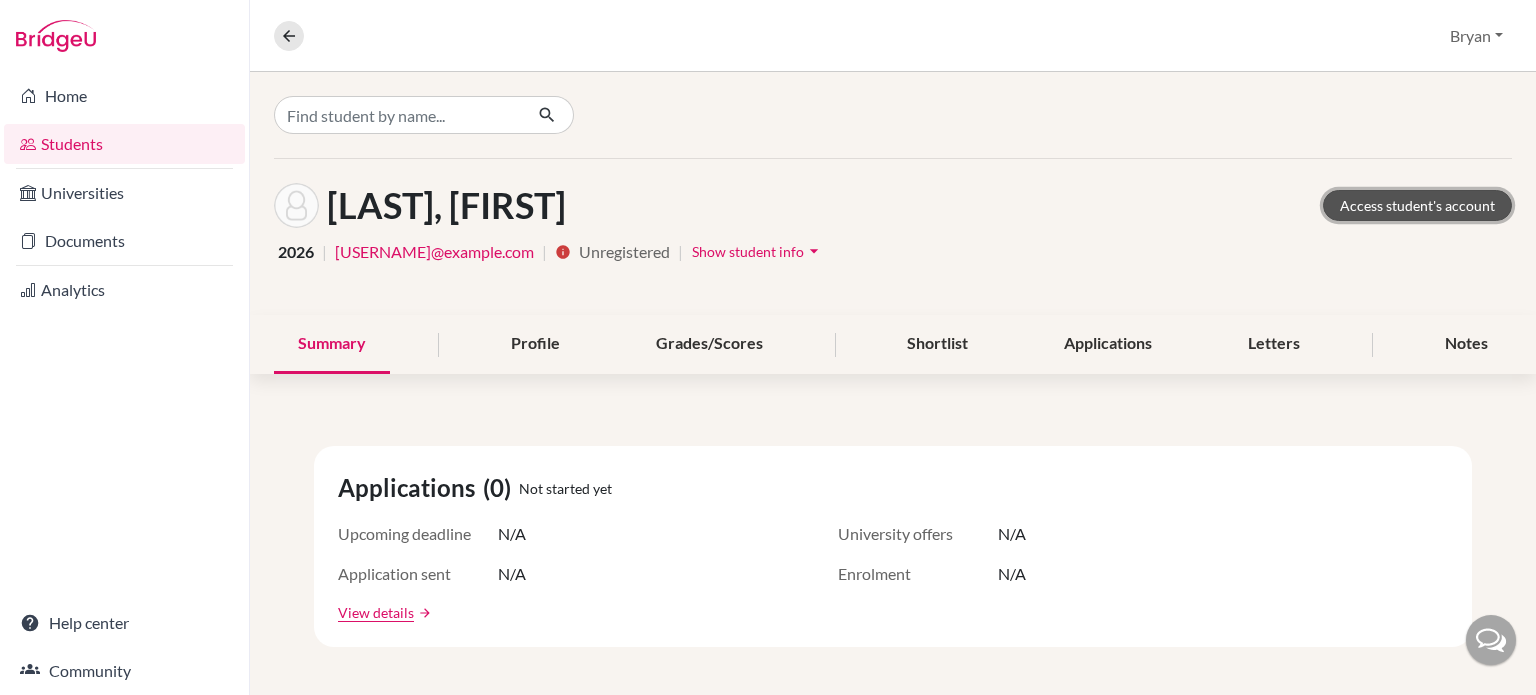click on "Access student's account" at bounding box center [1417, 205] 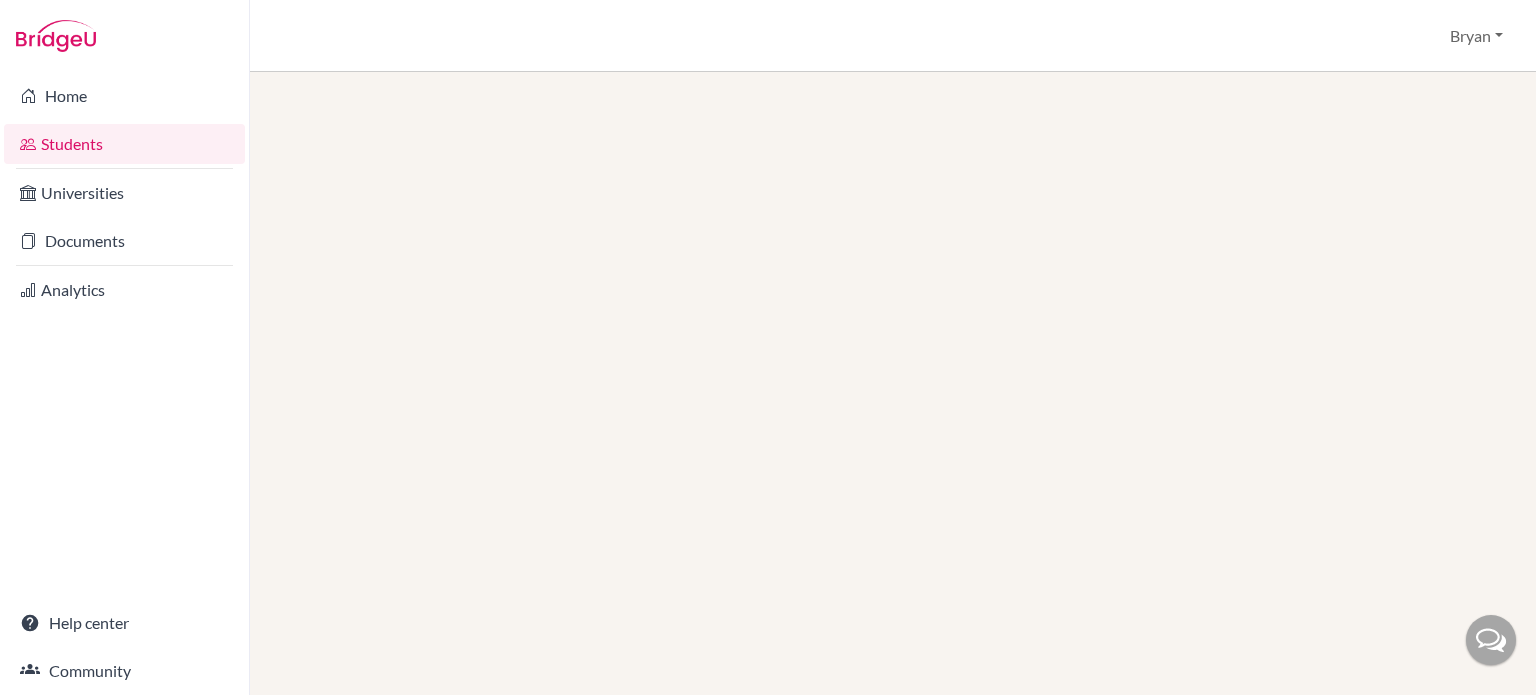 scroll, scrollTop: 0, scrollLeft: 0, axis: both 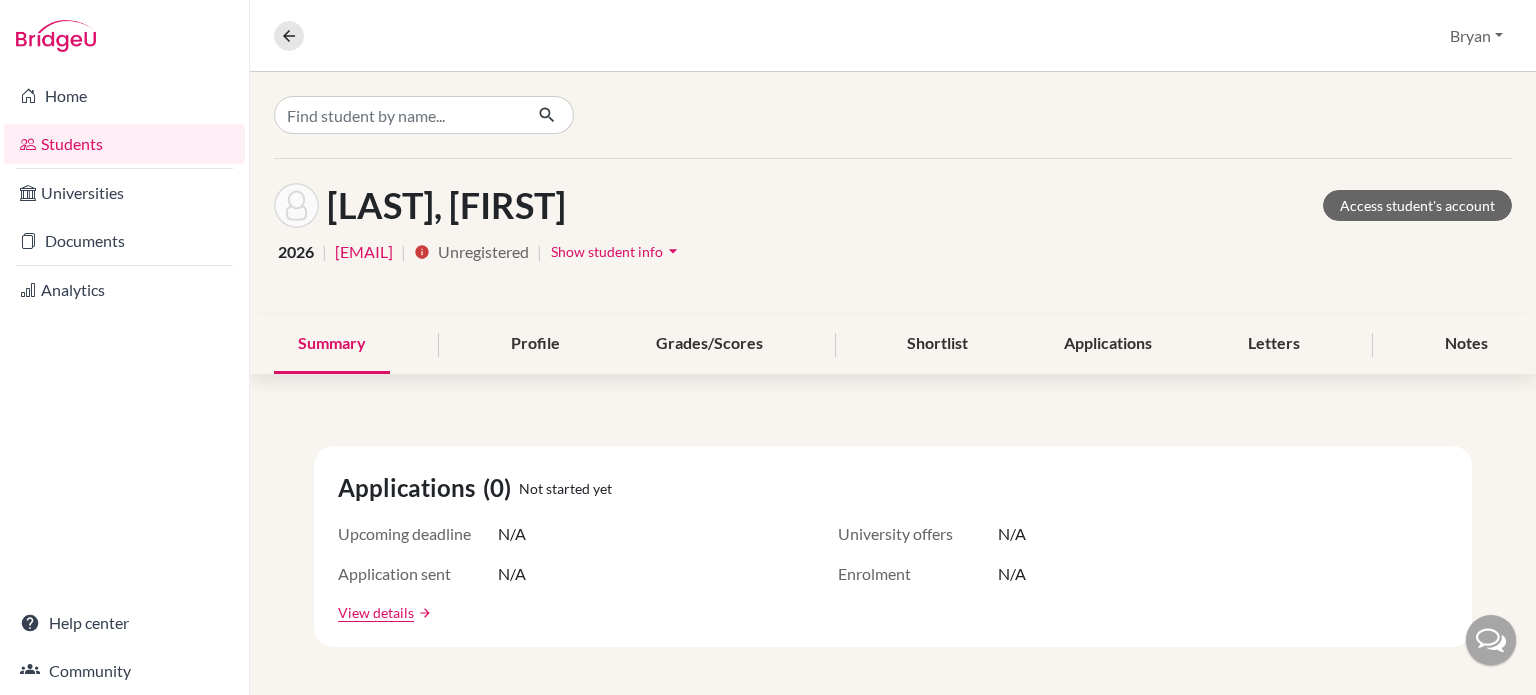 click on "Show student info" at bounding box center [607, 251] 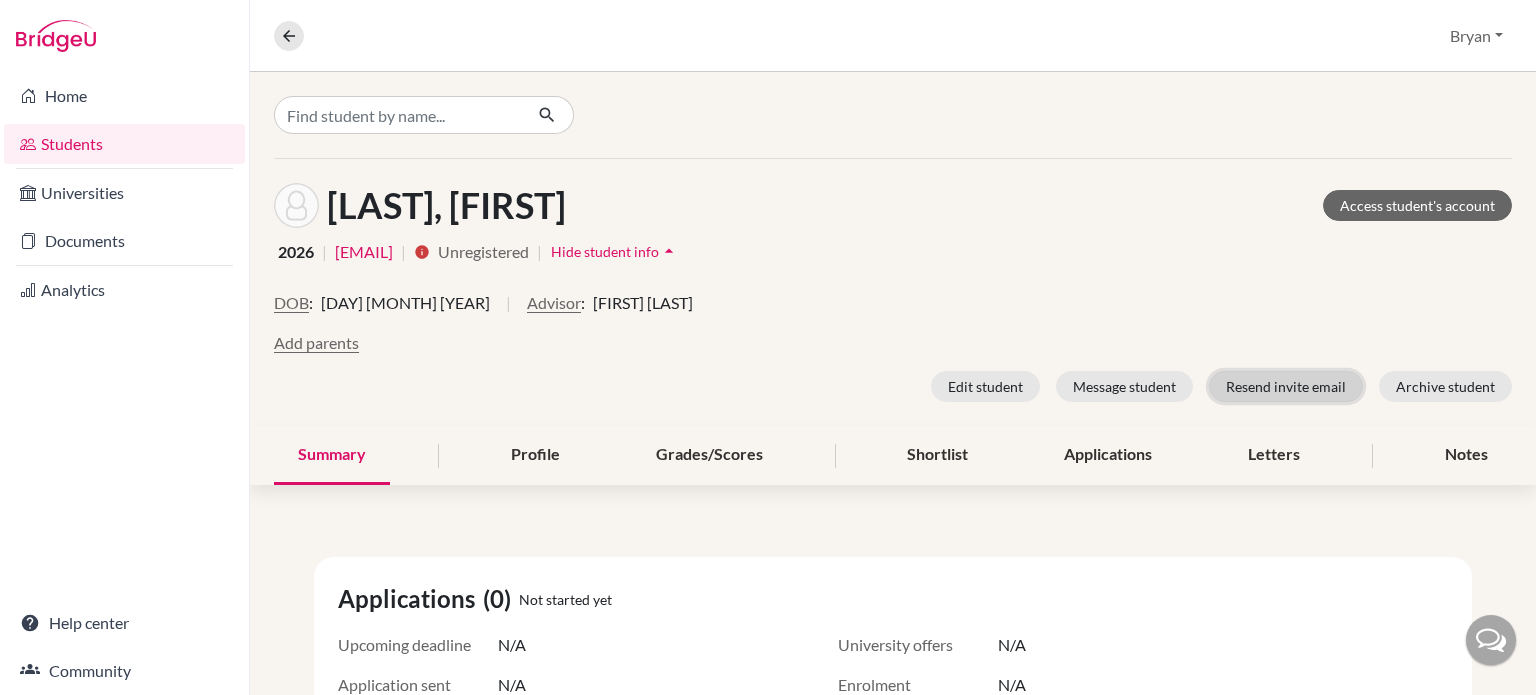 click on "Resend invite email" 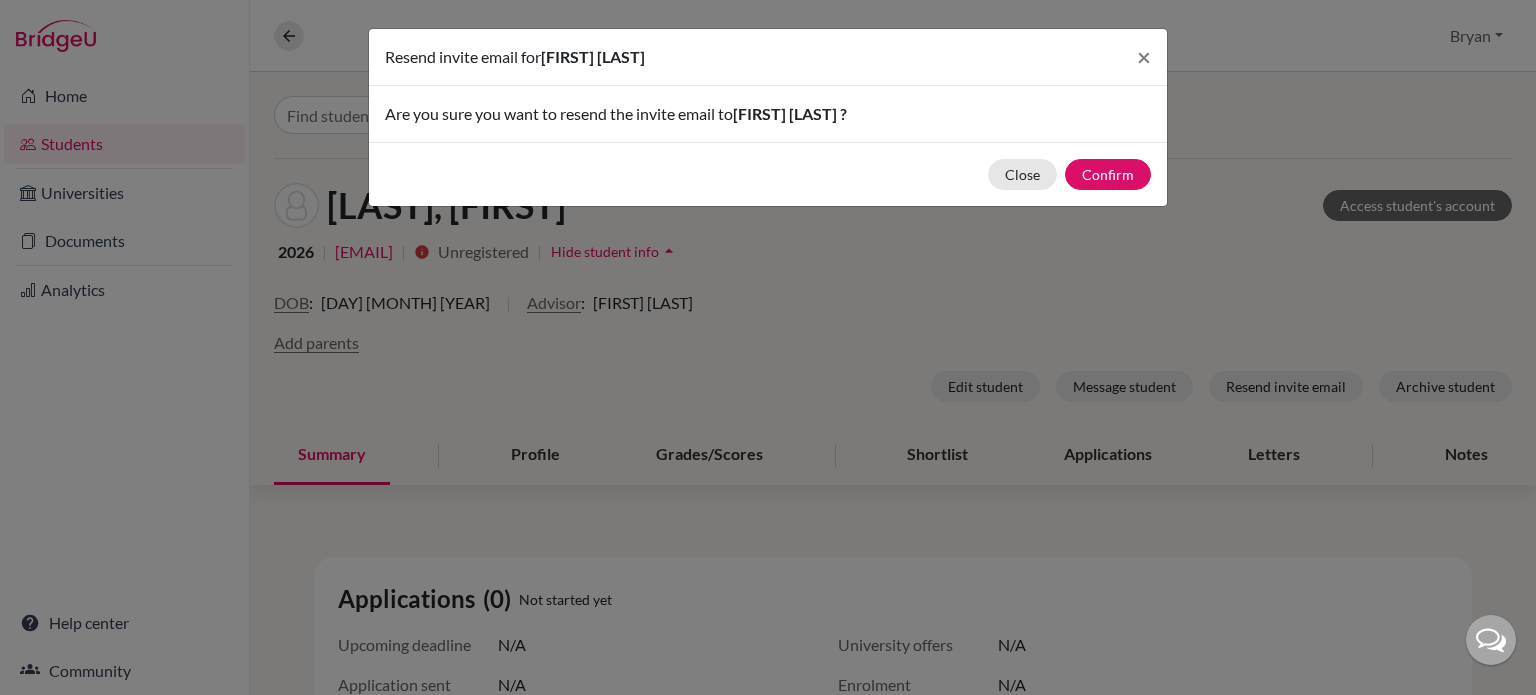 click on "Close Confirm" at bounding box center [768, 174] 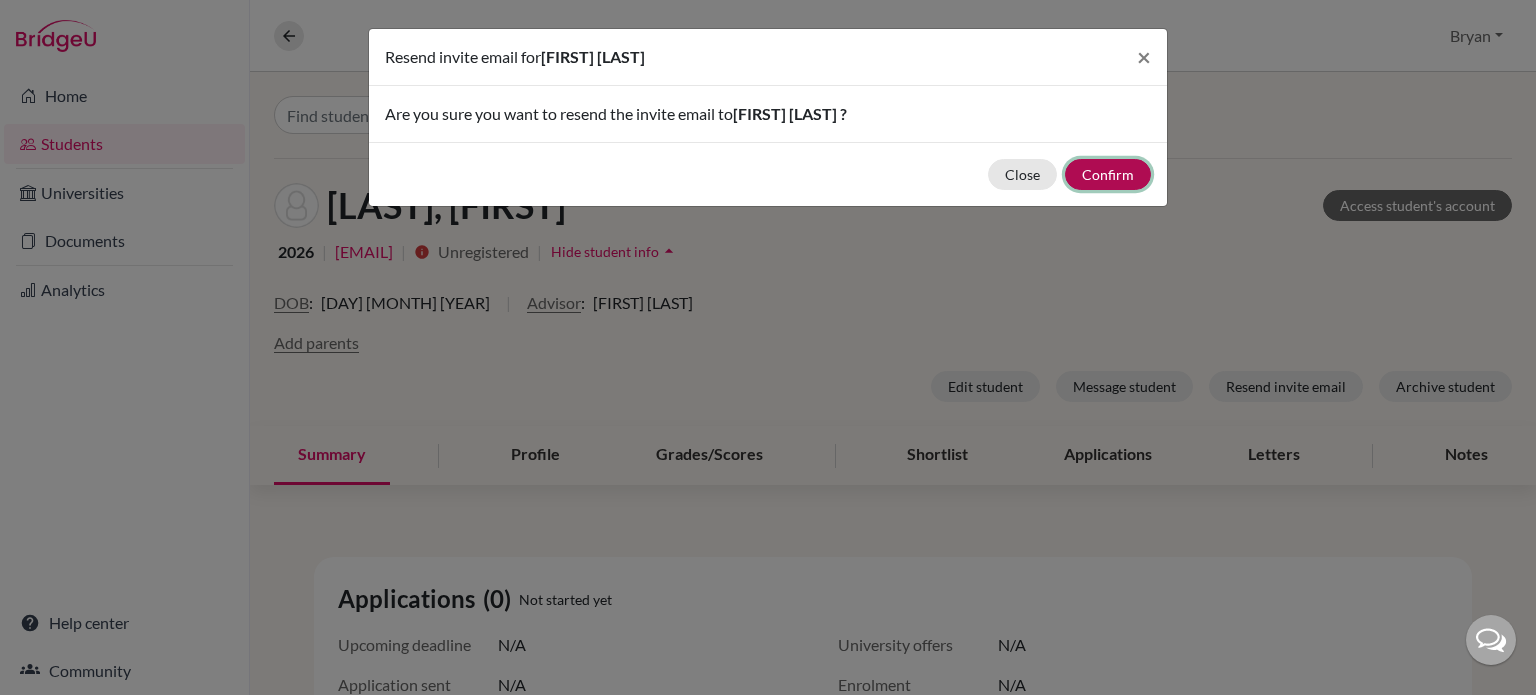 click on "Confirm" at bounding box center [1108, 174] 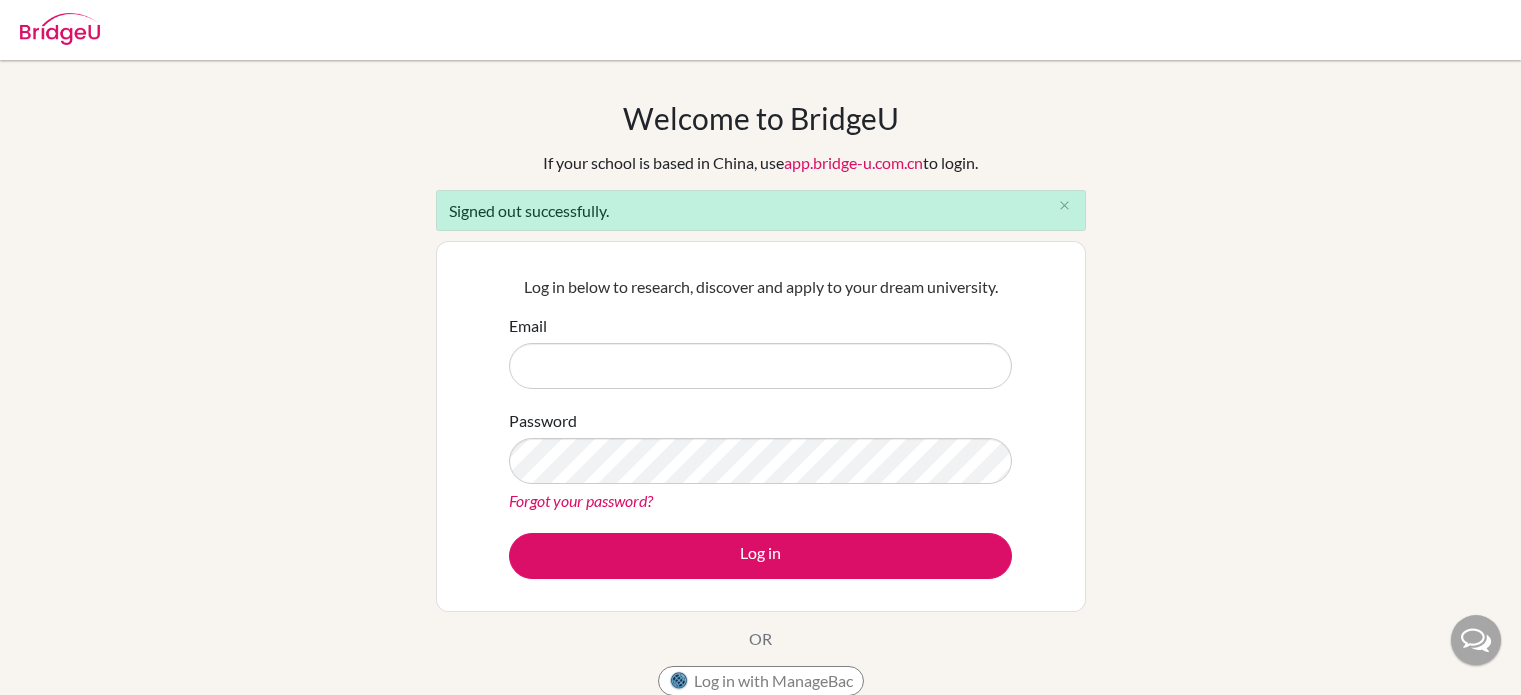 scroll, scrollTop: 0, scrollLeft: 0, axis: both 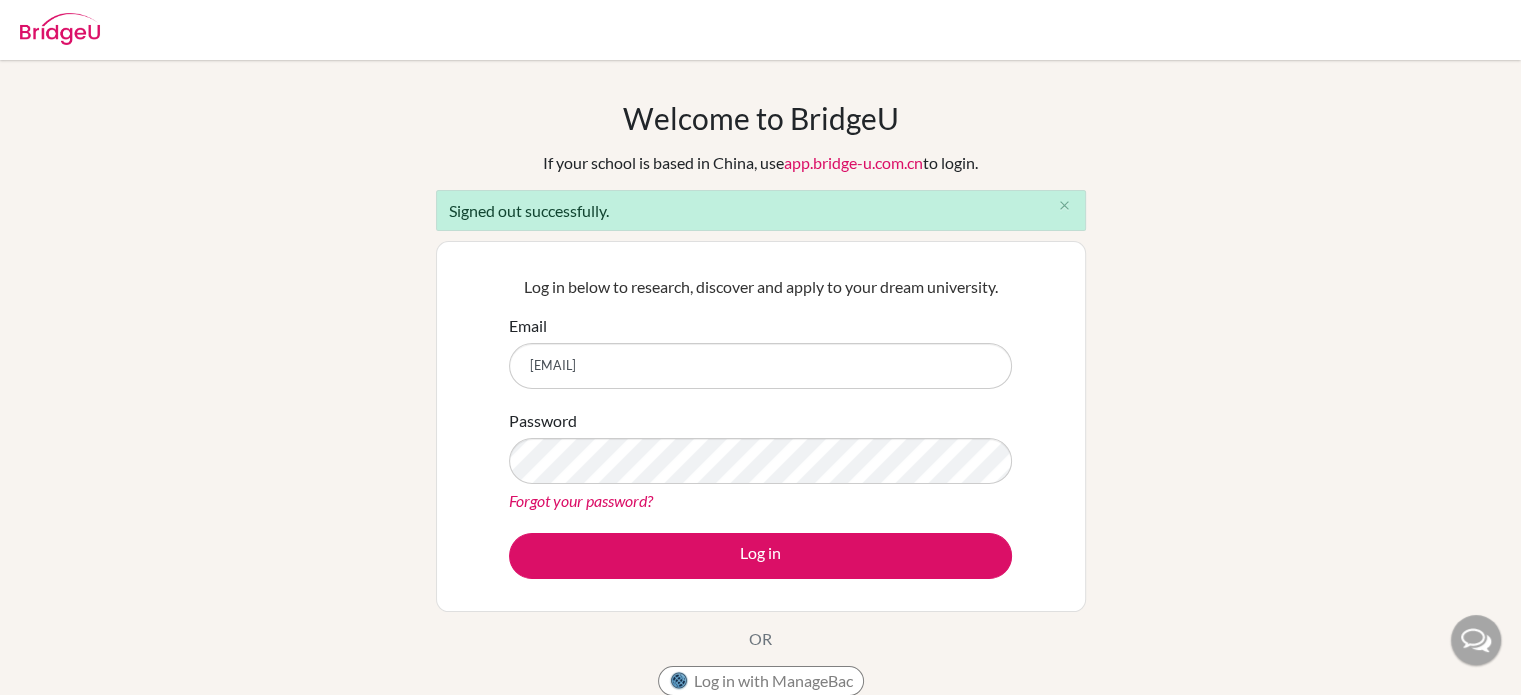 click on "[EMAIL]" at bounding box center (760, 366) 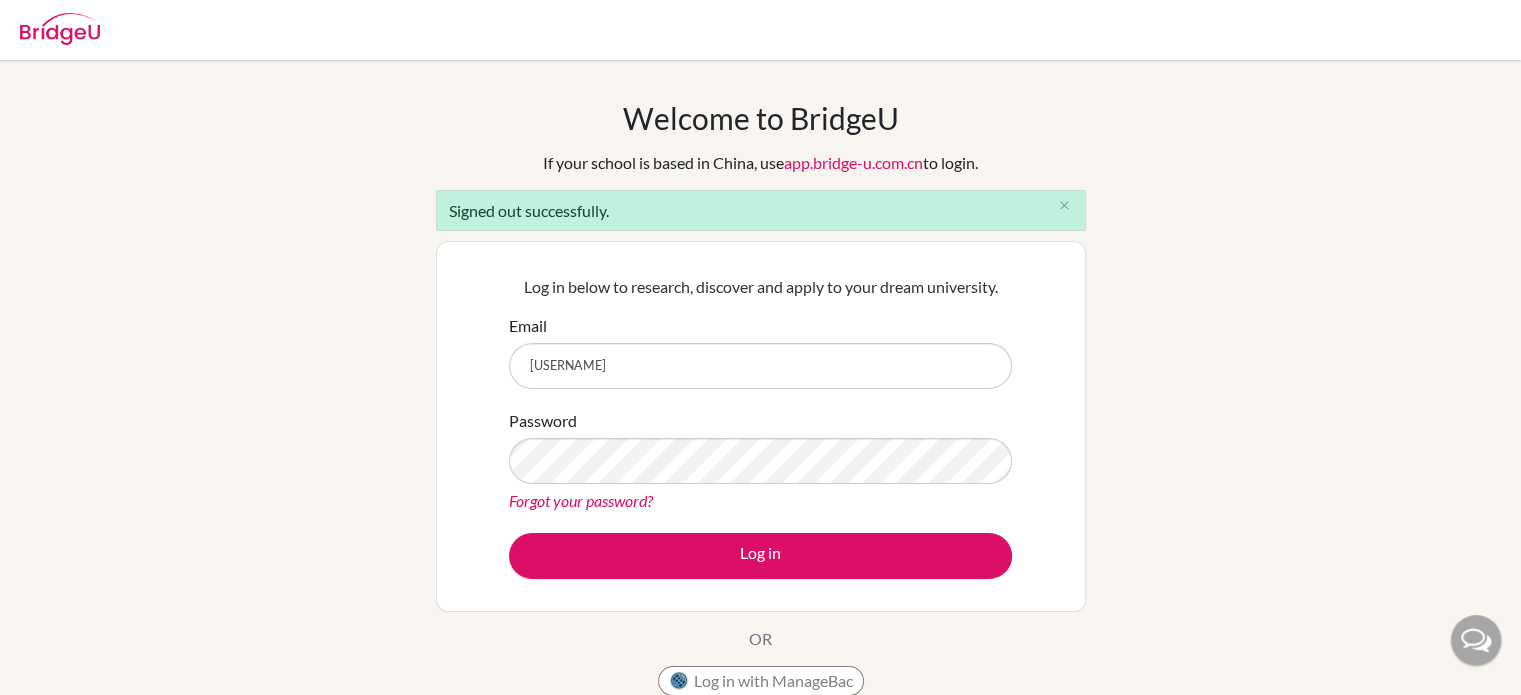 type on "b" 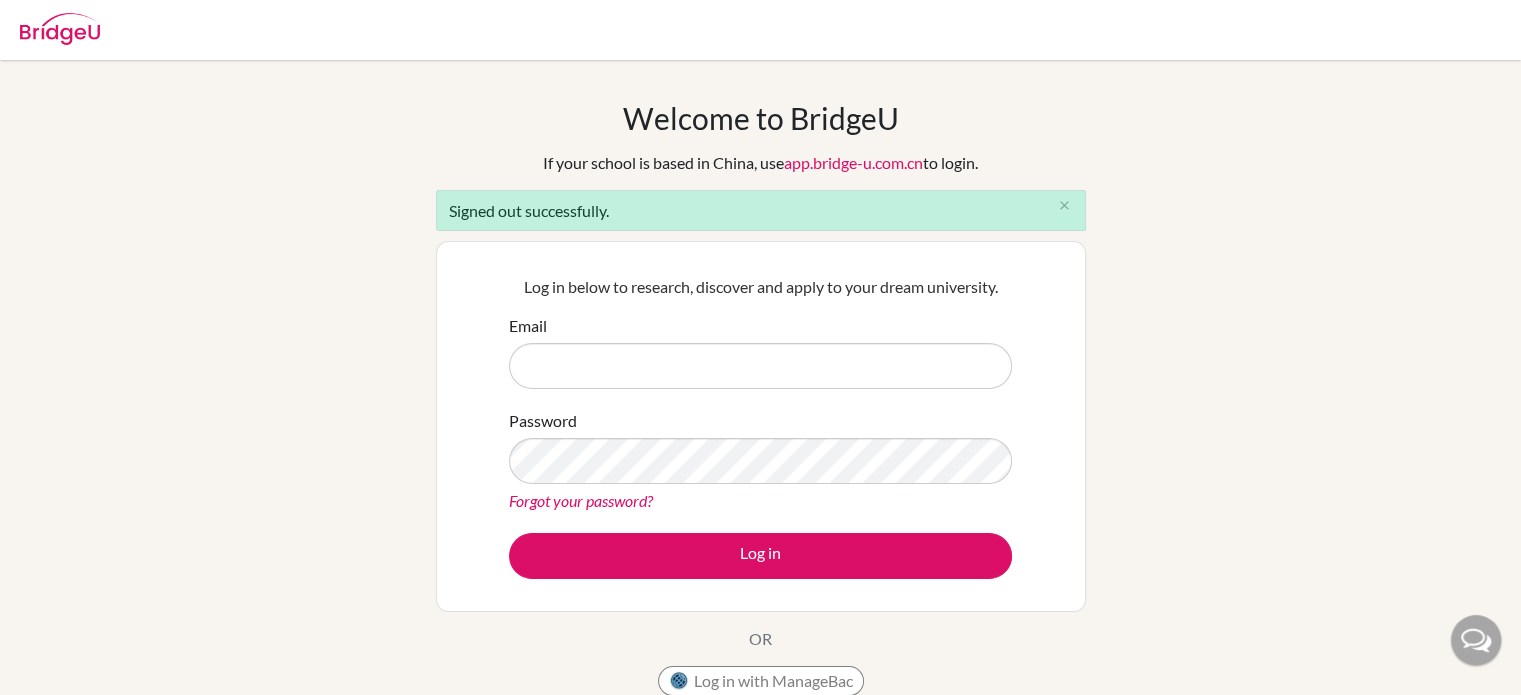 click on "Welcome to BridgeU
If your school is based in China, use  app.bridge-u.com.cn  to login.
Signed out successfully.
close
Log in below to research, discover and apply to your dream university.
[EMAIL]
Password
Forgot your password?
Log in
OR
Log in with ManageBac
BridgeU is an invite only platform. If you haven’t received your invitation email,
click here
to request it again, or contact your advisor." at bounding box center [760, 452] 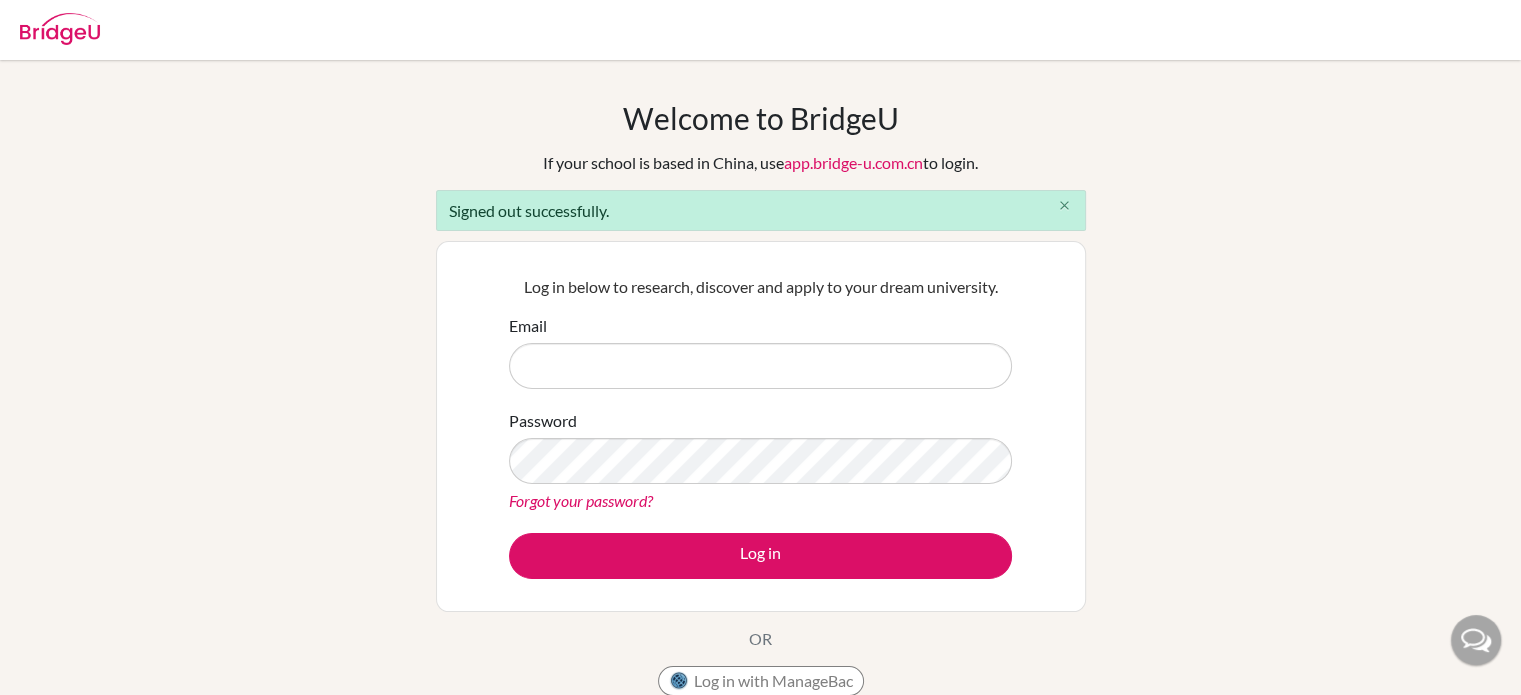 click on "close" at bounding box center [1064, 205] 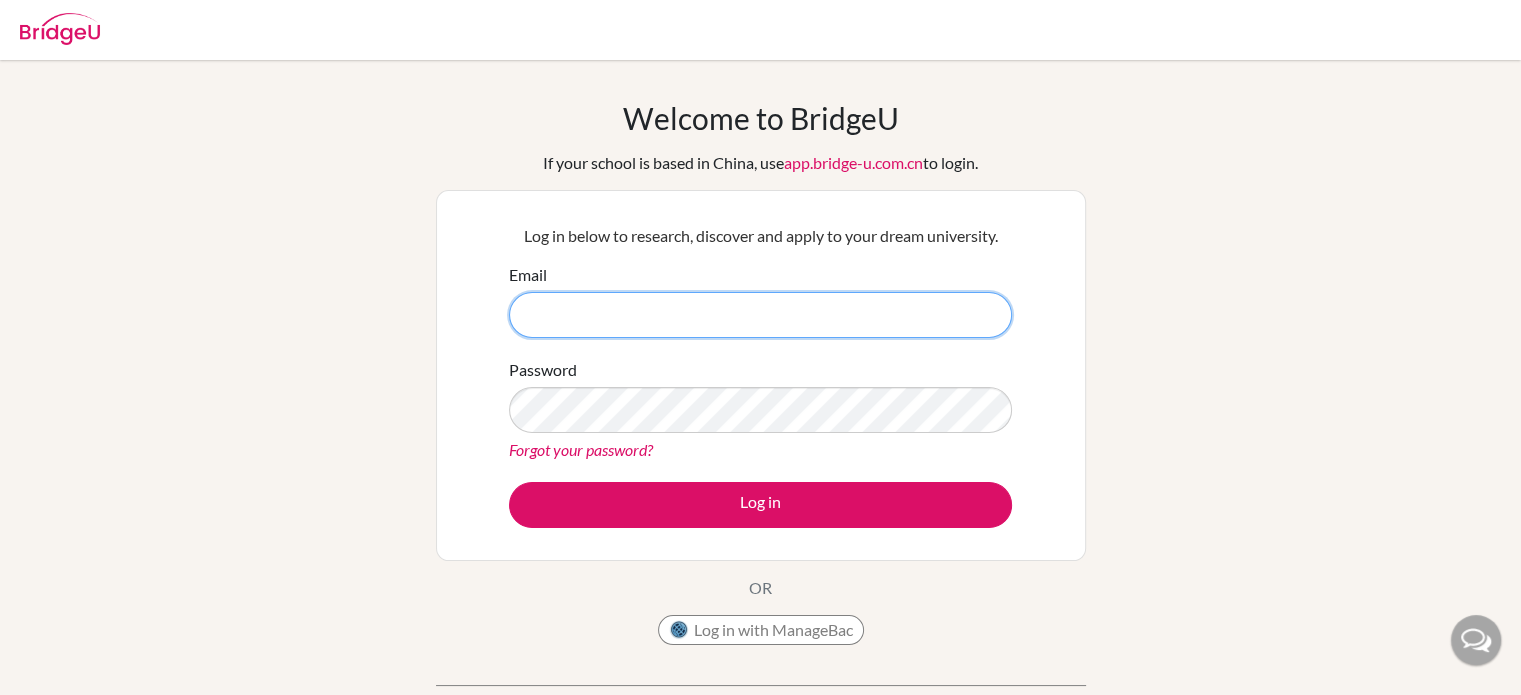 click on "Email" at bounding box center [760, 315] 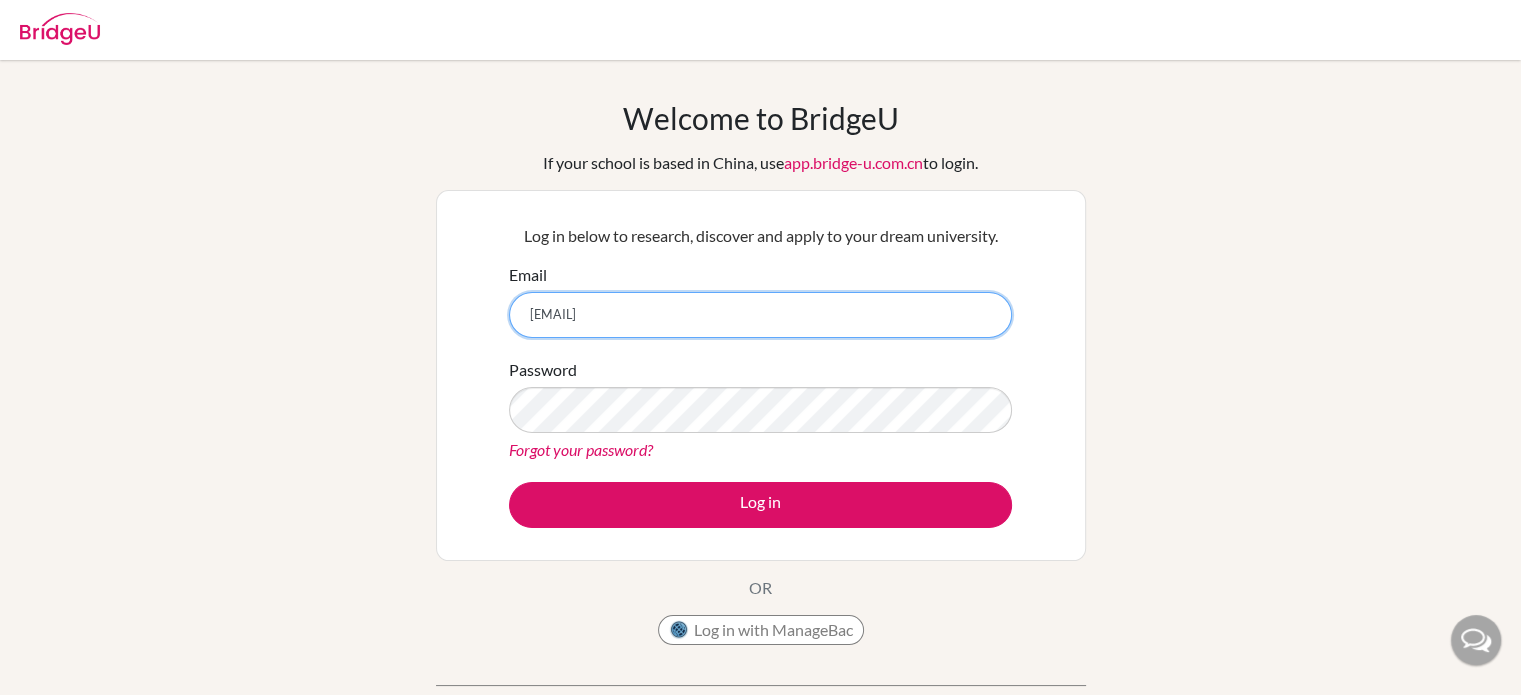 type on "[EMAIL]" 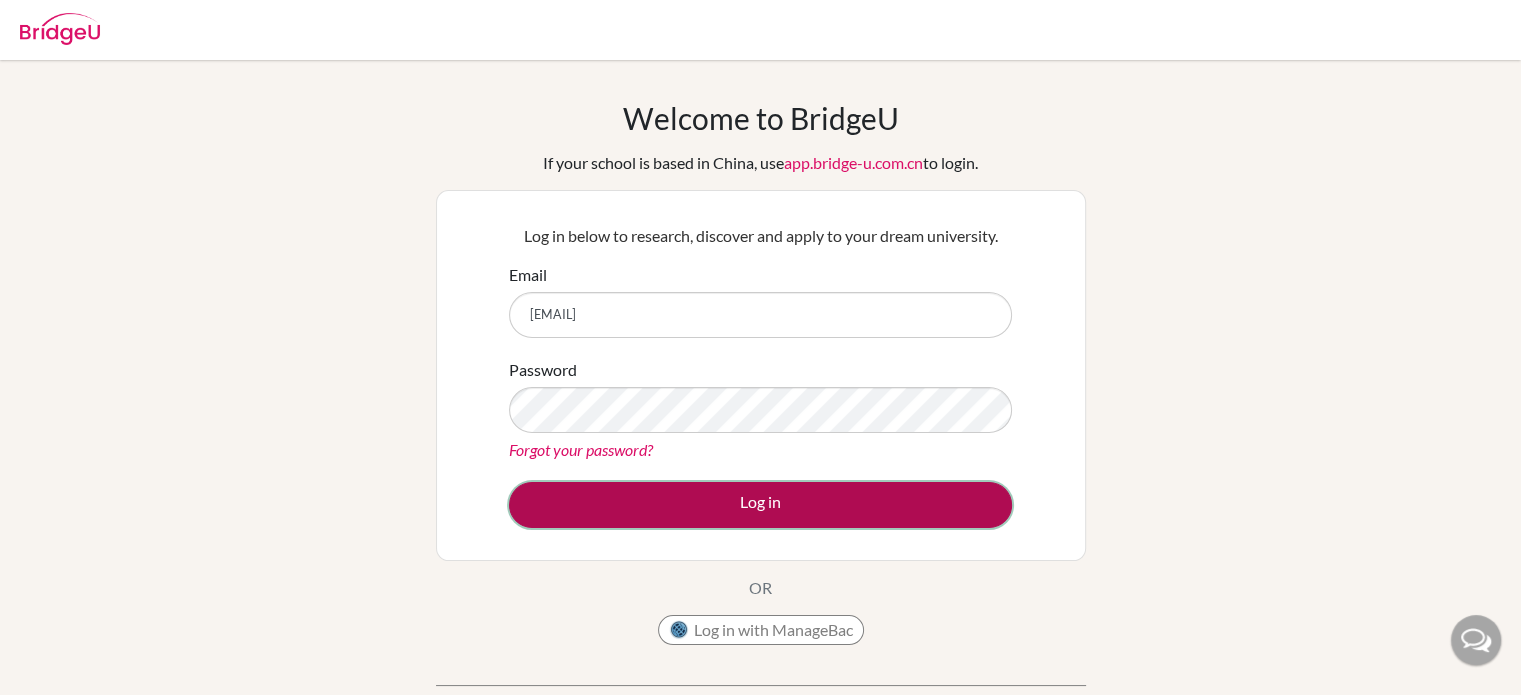 click on "Log in" at bounding box center (760, 505) 